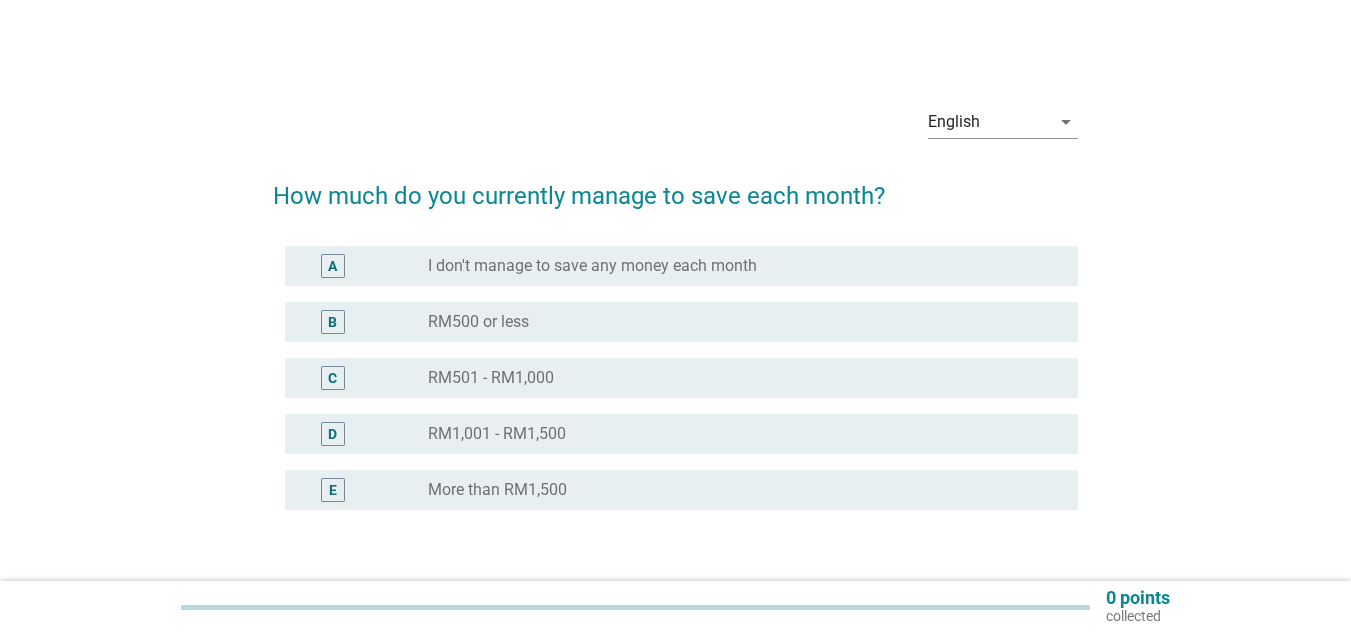 scroll, scrollTop: 0, scrollLeft: 0, axis: both 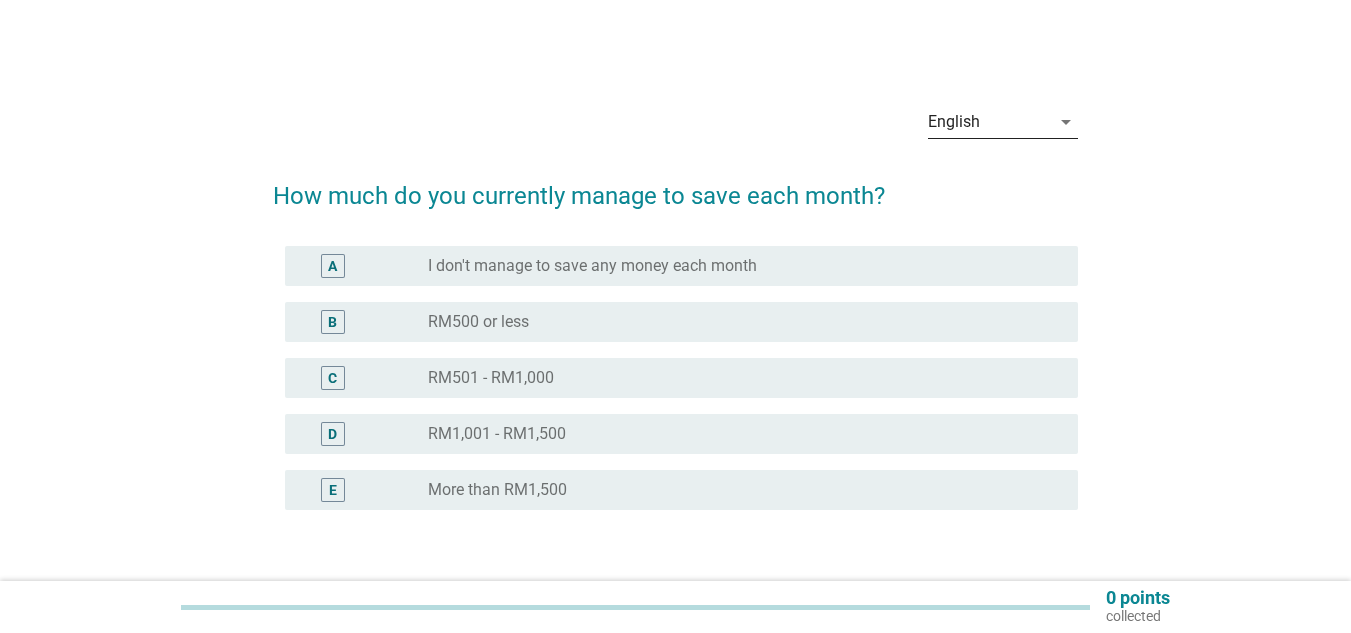 click on "English" at bounding box center [989, 122] 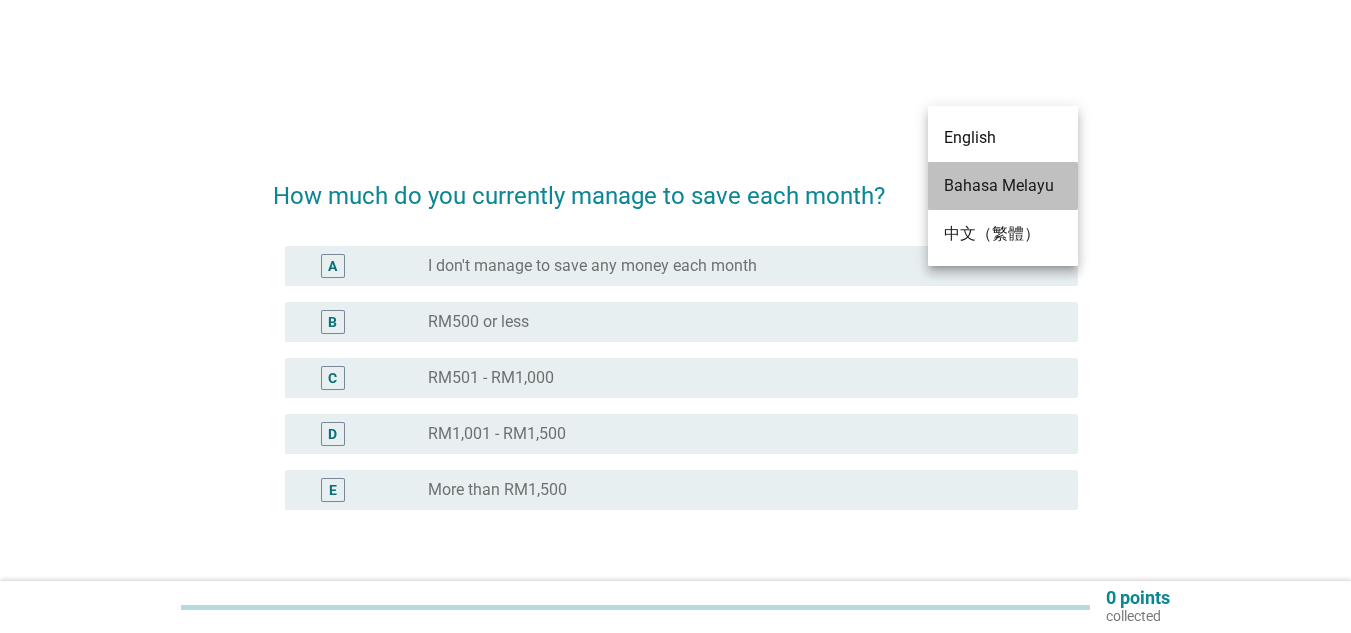 click on "Bahasa Melayu" at bounding box center [1003, 186] 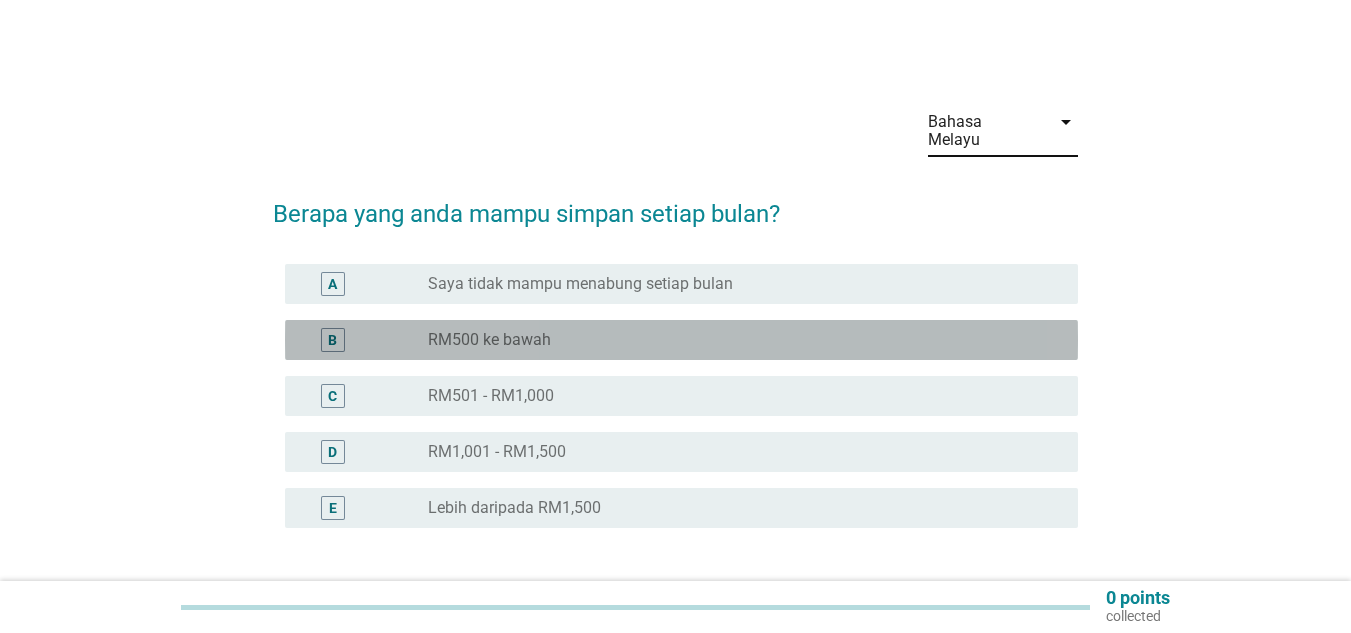click on "radio_button_unchecked RM500 ke bawah" at bounding box center (737, 340) 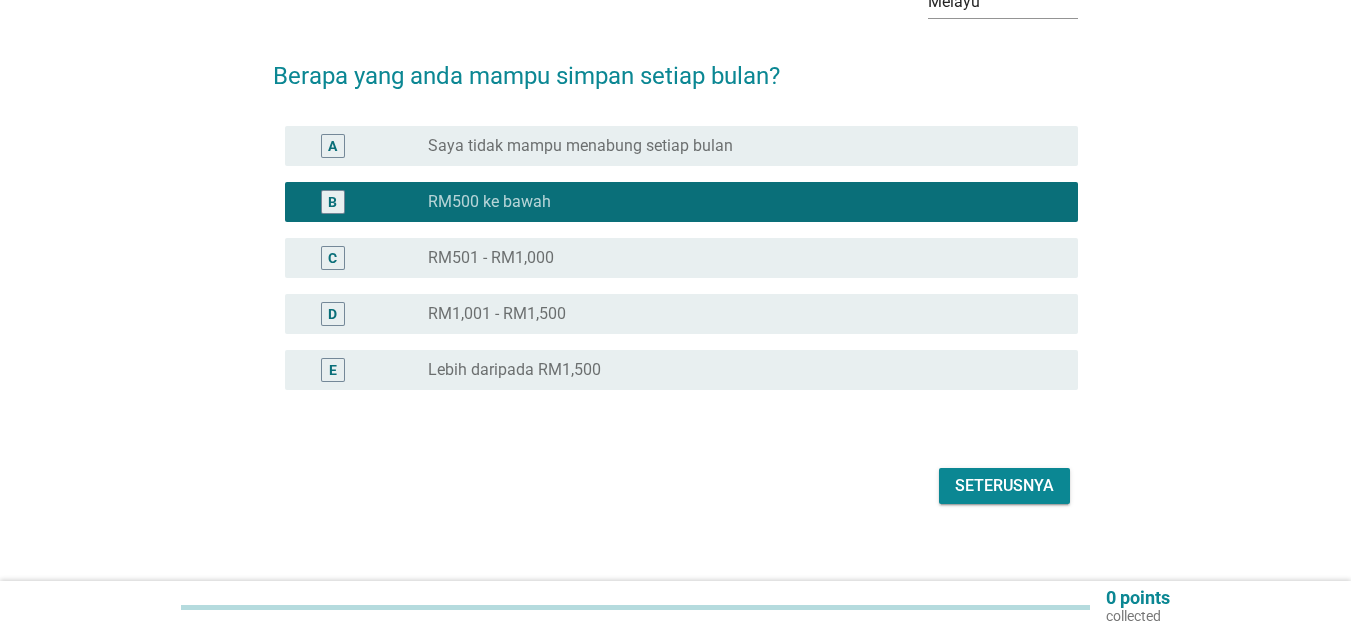 scroll, scrollTop: 139, scrollLeft: 0, axis: vertical 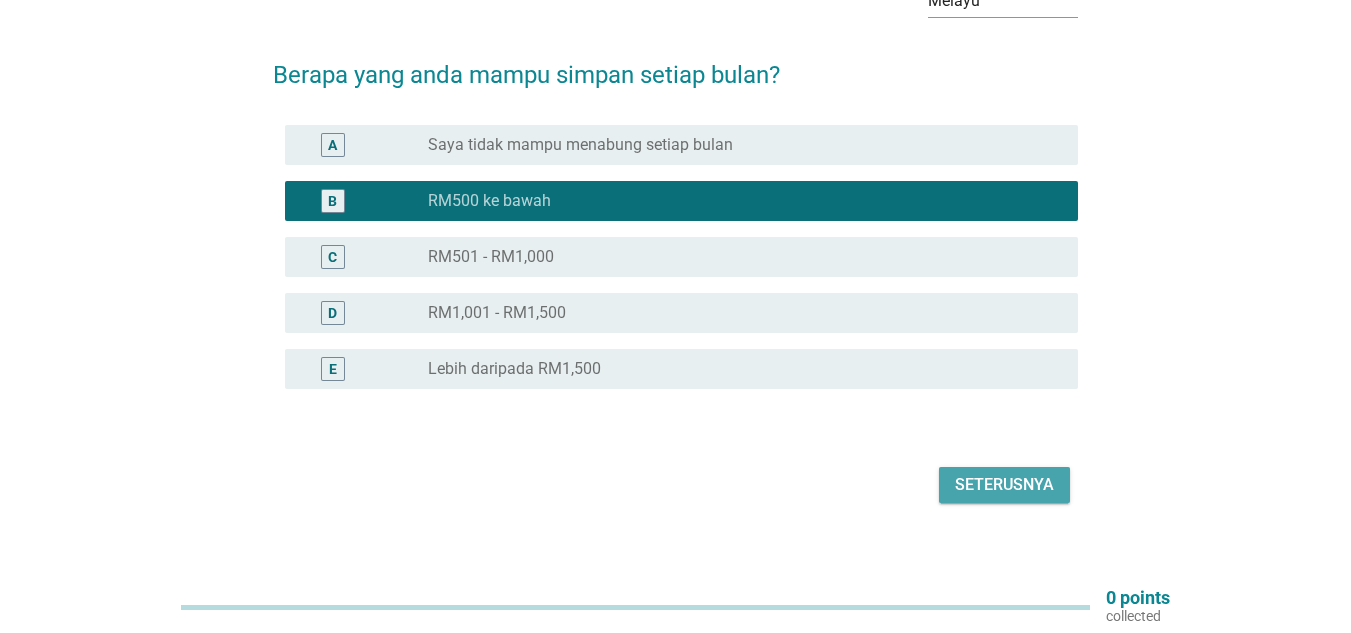 click on "Seterusnya" at bounding box center [1004, 485] 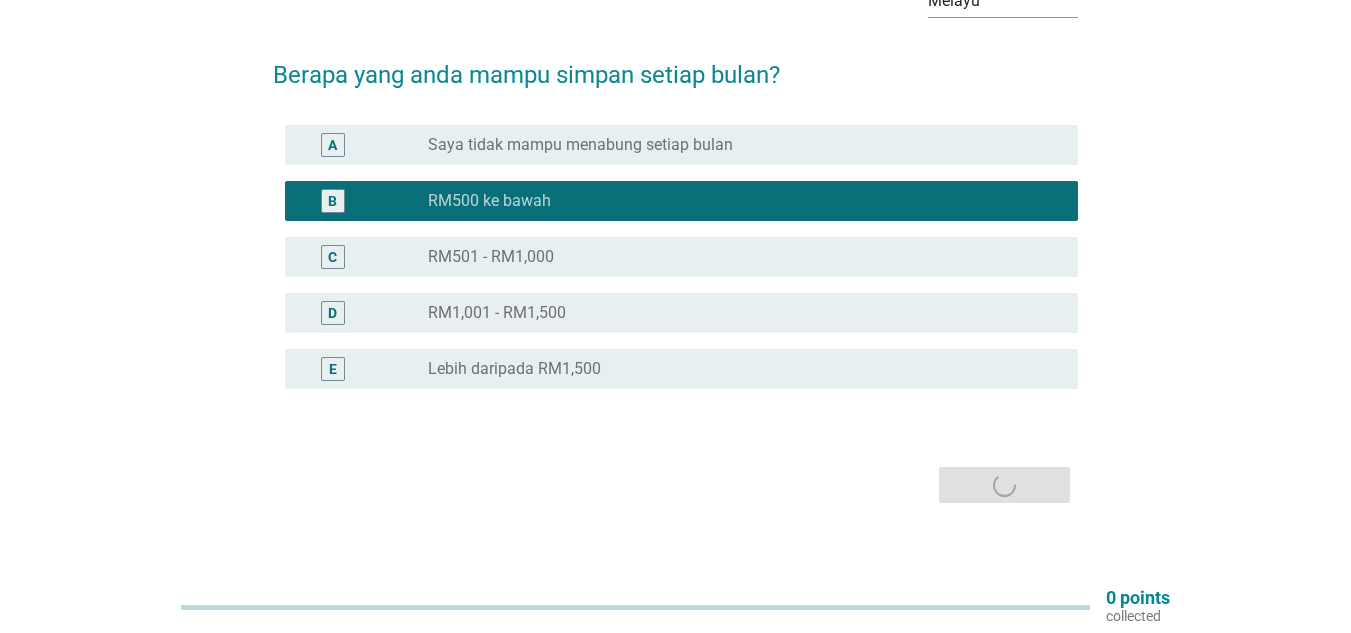 scroll, scrollTop: 0, scrollLeft: 0, axis: both 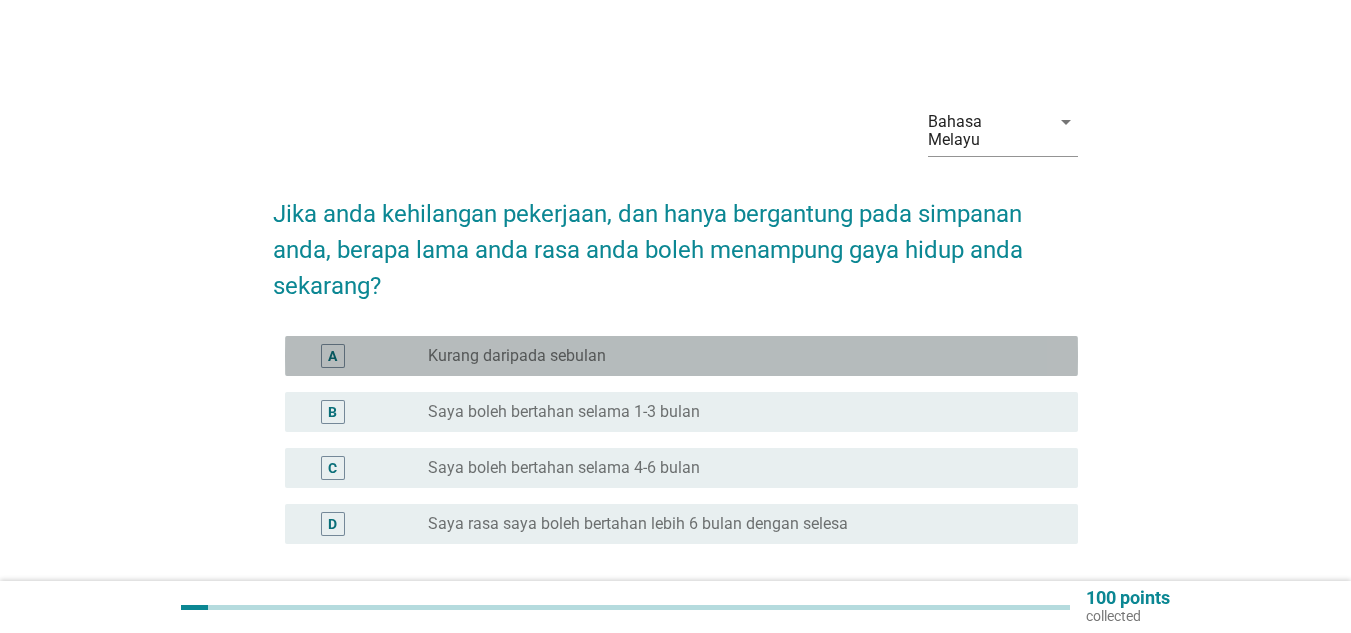click on "radio_button_unchecked Kurang daripada sebulan" at bounding box center [737, 356] 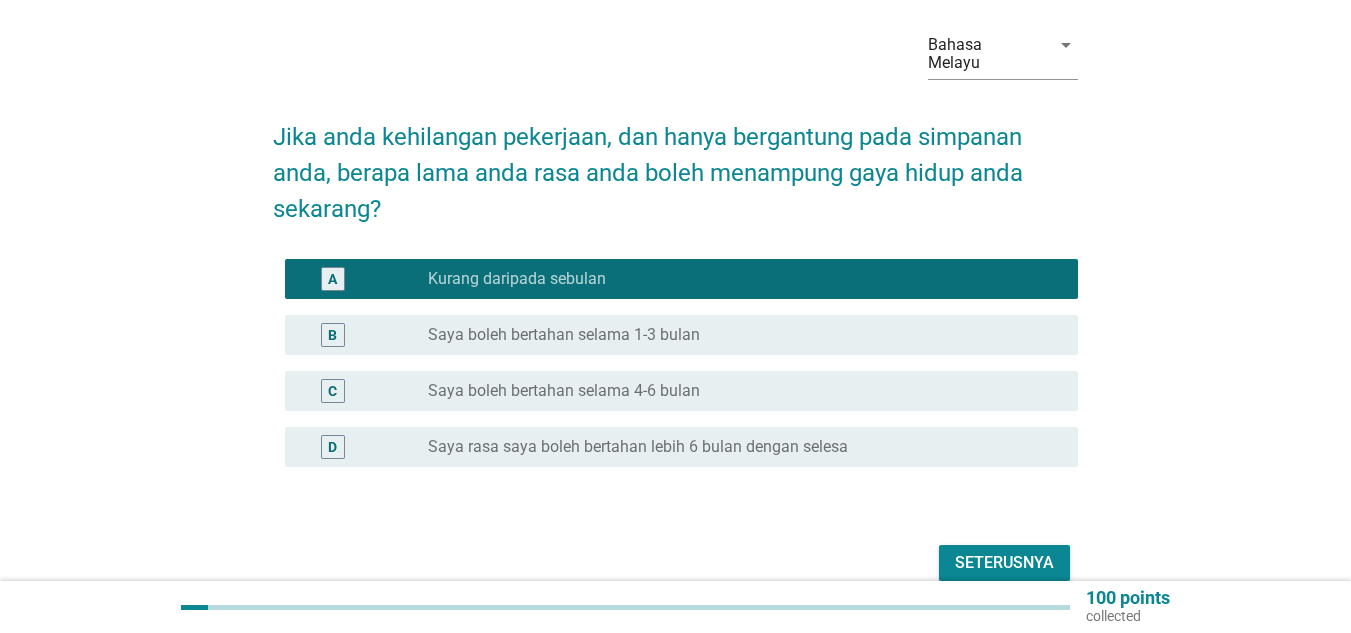 scroll, scrollTop: 155, scrollLeft: 0, axis: vertical 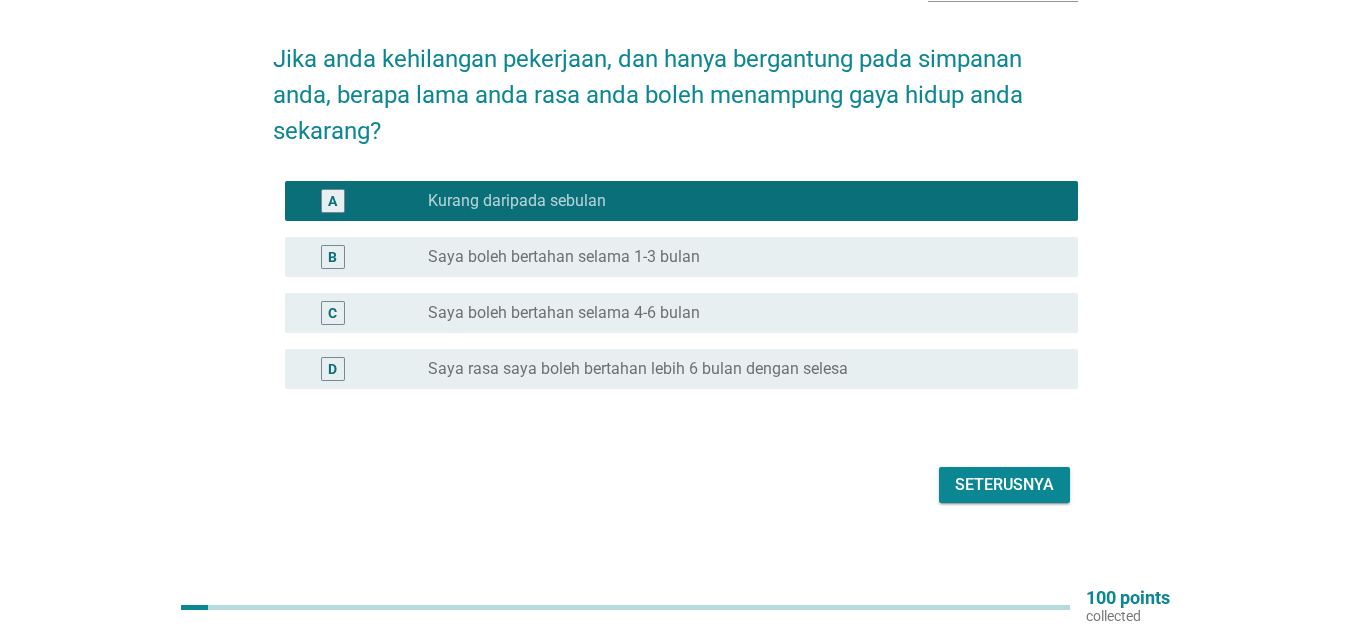 click on "Seterusnya" at bounding box center [1004, 485] 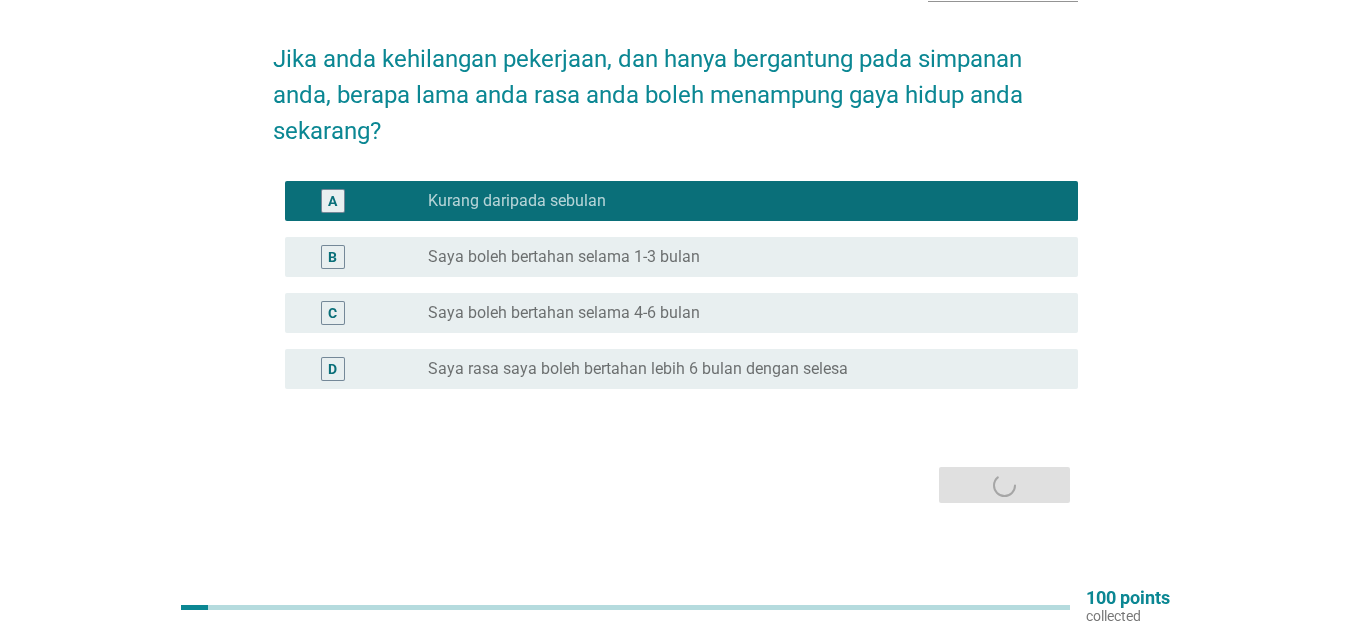 scroll, scrollTop: 0, scrollLeft: 0, axis: both 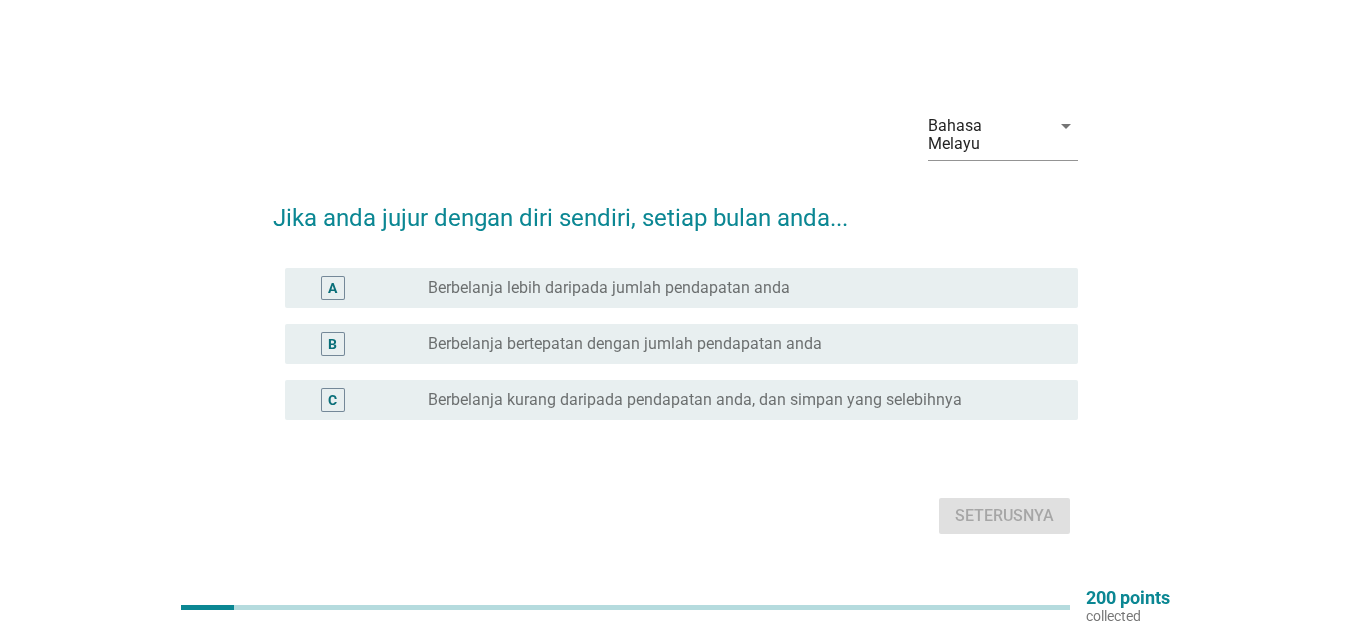 click on "Berbelanja lebih daripada jumlah pendapatan anda" at bounding box center (609, 288) 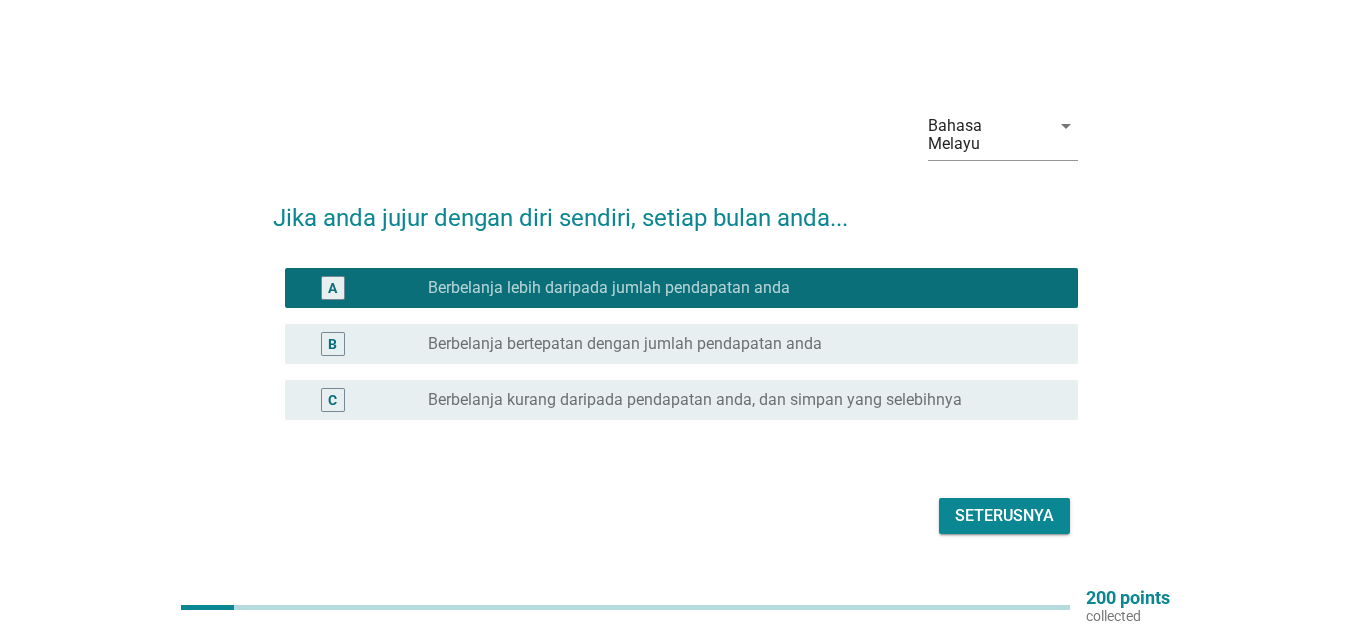 click on "Seterusnya" at bounding box center (1004, 516) 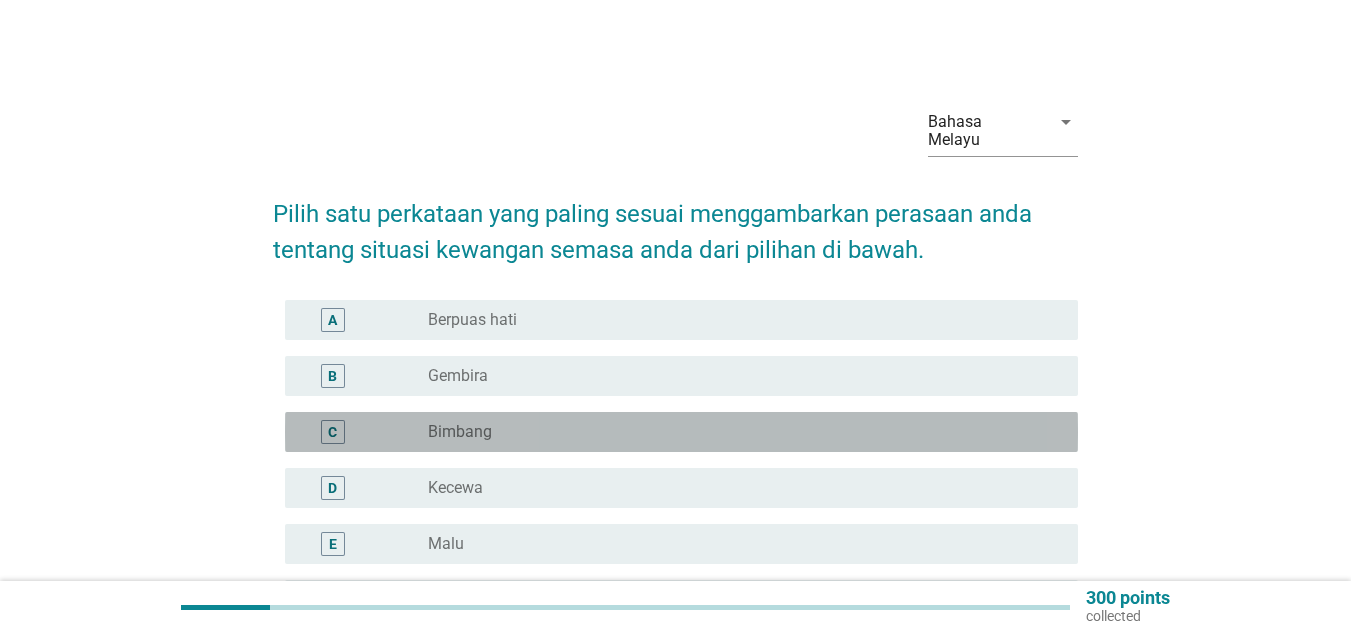 click on "radio_button_unchecked Bimbang" at bounding box center [737, 432] 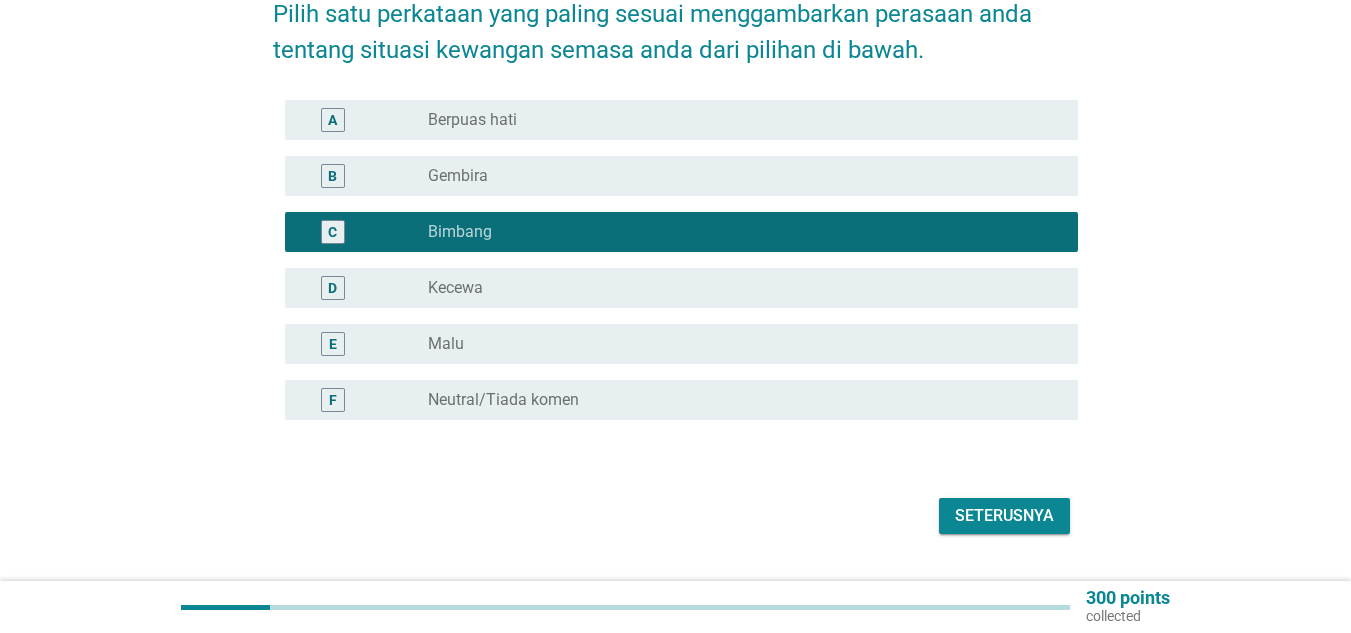 scroll, scrollTop: 231, scrollLeft: 0, axis: vertical 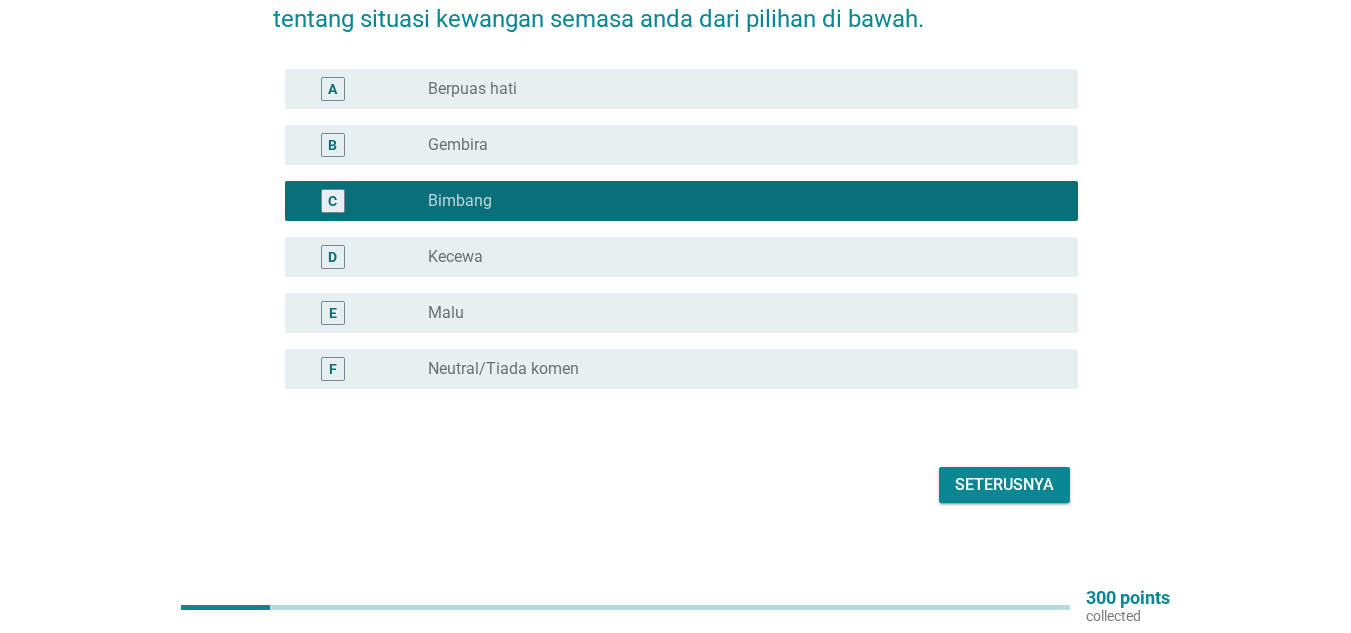 click on "Seterusnya" at bounding box center [1004, 485] 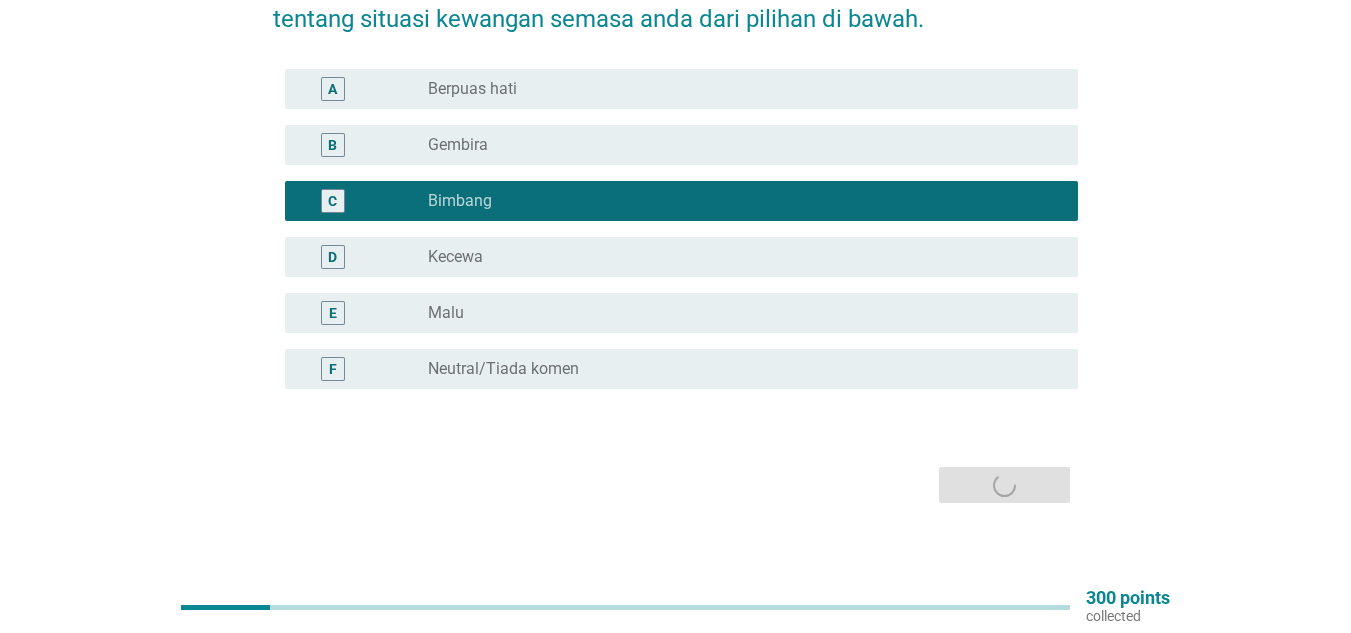 scroll, scrollTop: 0, scrollLeft: 0, axis: both 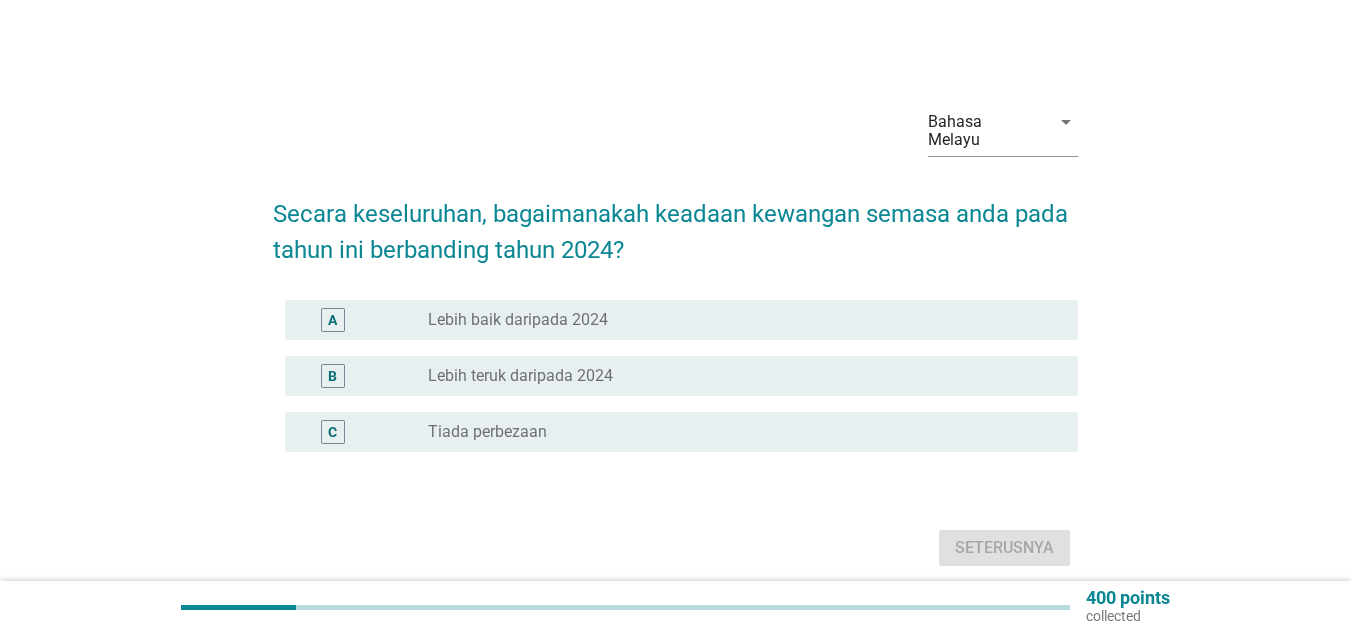 click on "radio_button_unchecked Lebih baik daripada 2024" at bounding box center [737, 320] 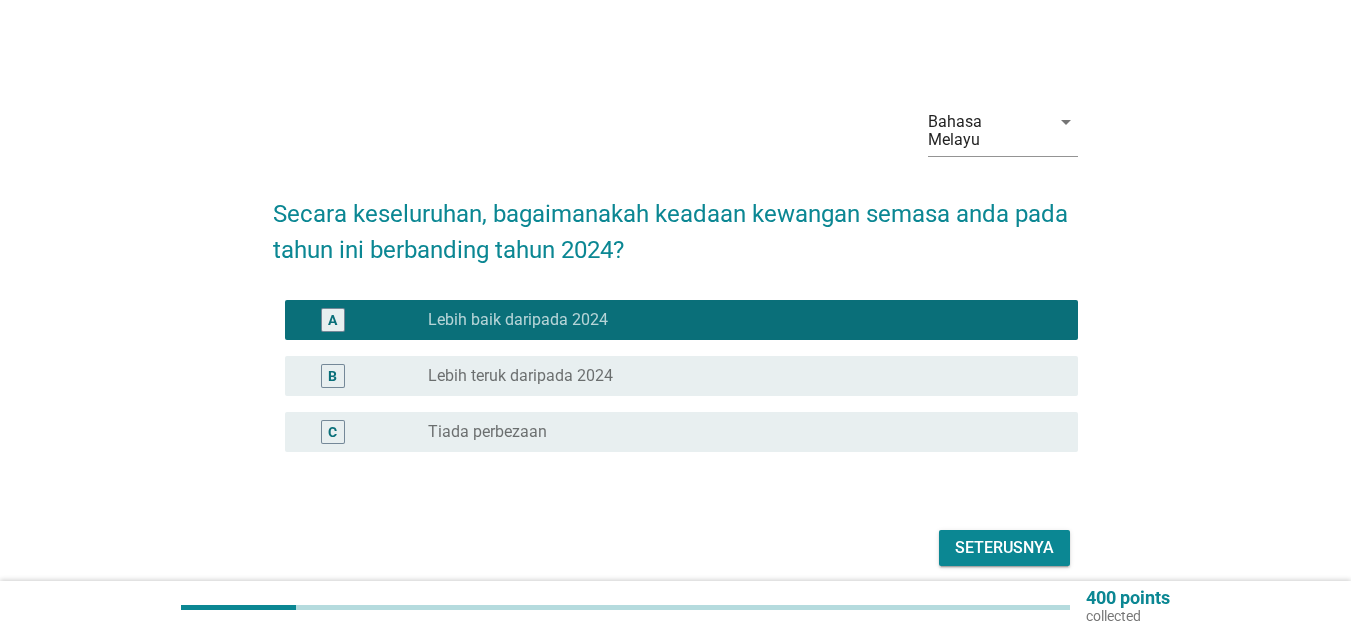 click on "Seterusnya" at bounding box center (1004, 548) 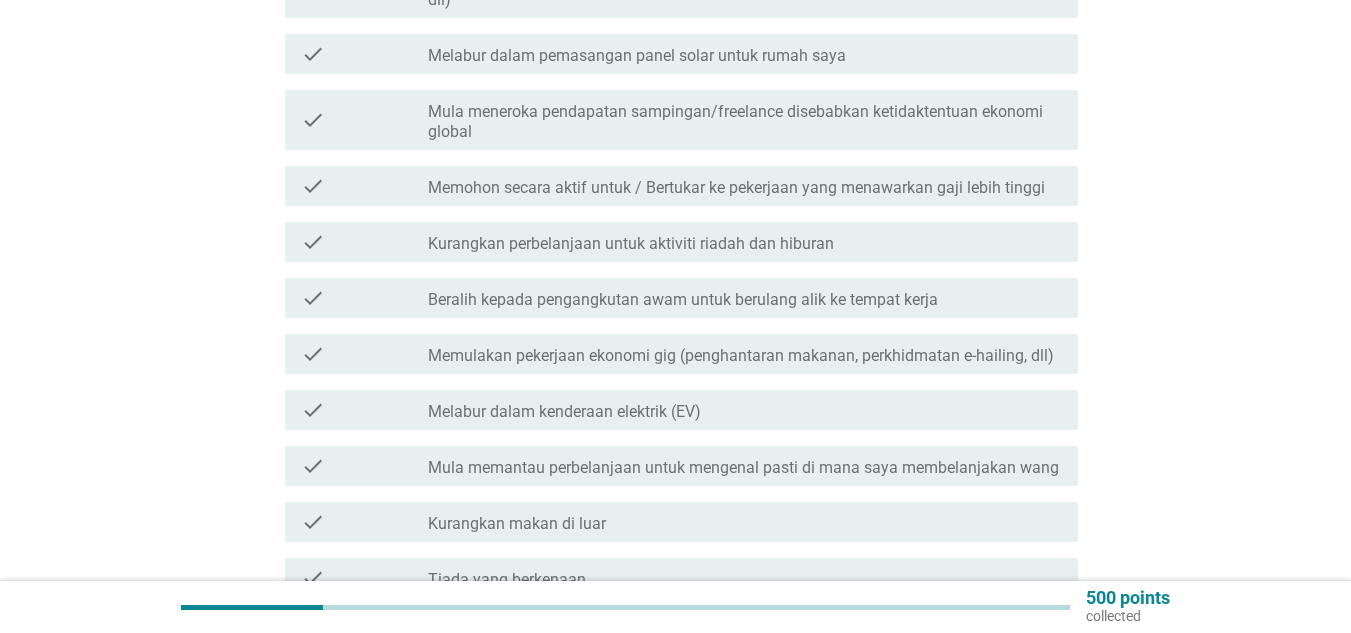 scroll, scrollTop: 300, scrollLeft: 0, axis: vertical 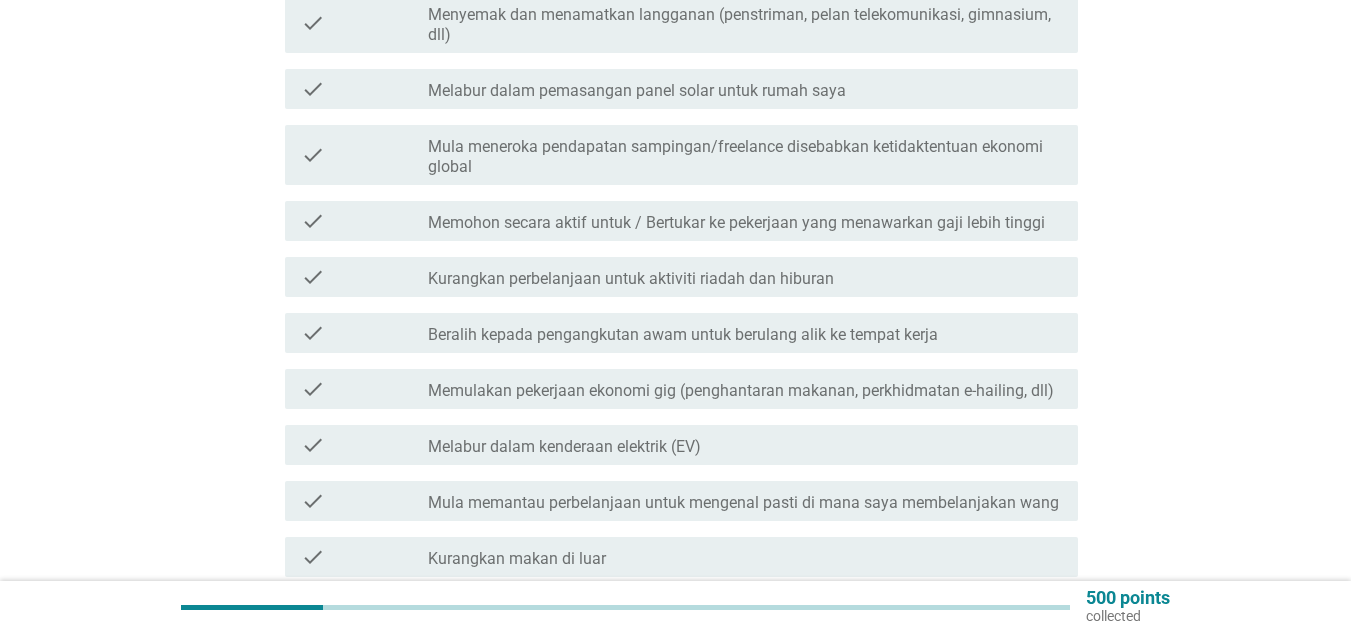 click on "check_box_outline_blank Mula memantau perbelanjaan untuk mengenal pasti di mana saya membelanjakan wang" at bounding box center (745, 501) 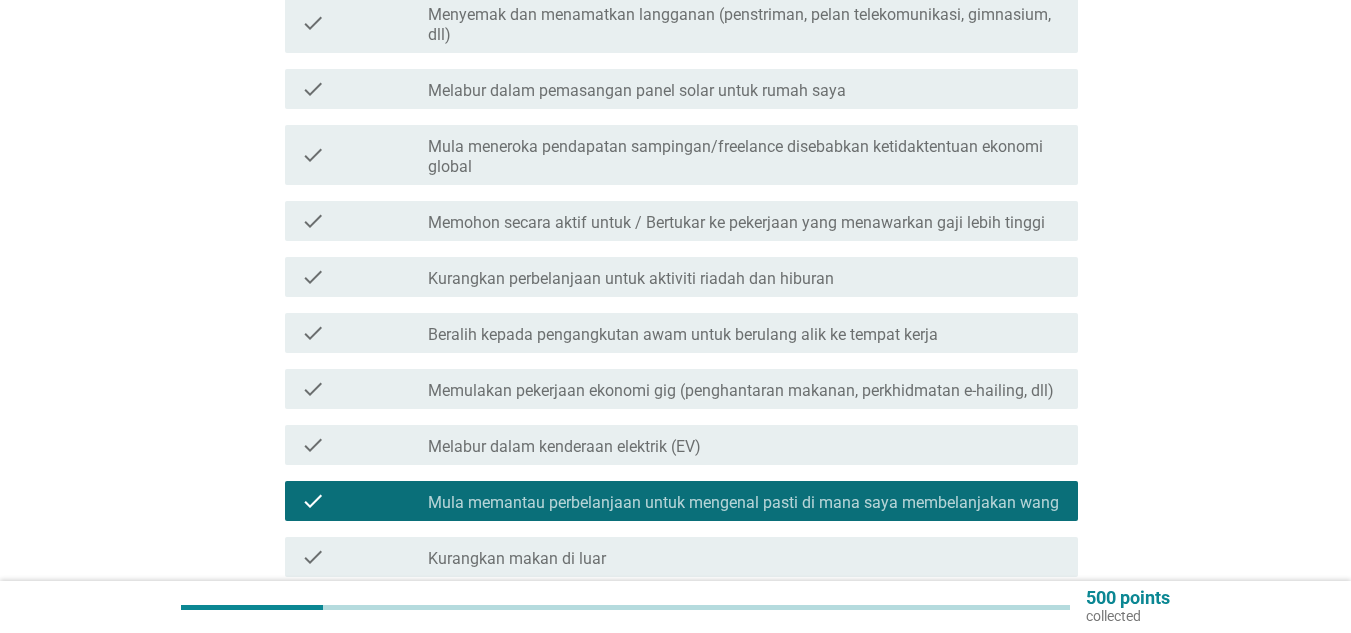 scroll, scrollTop: 500, scrollLeft: 0, axis: vertical 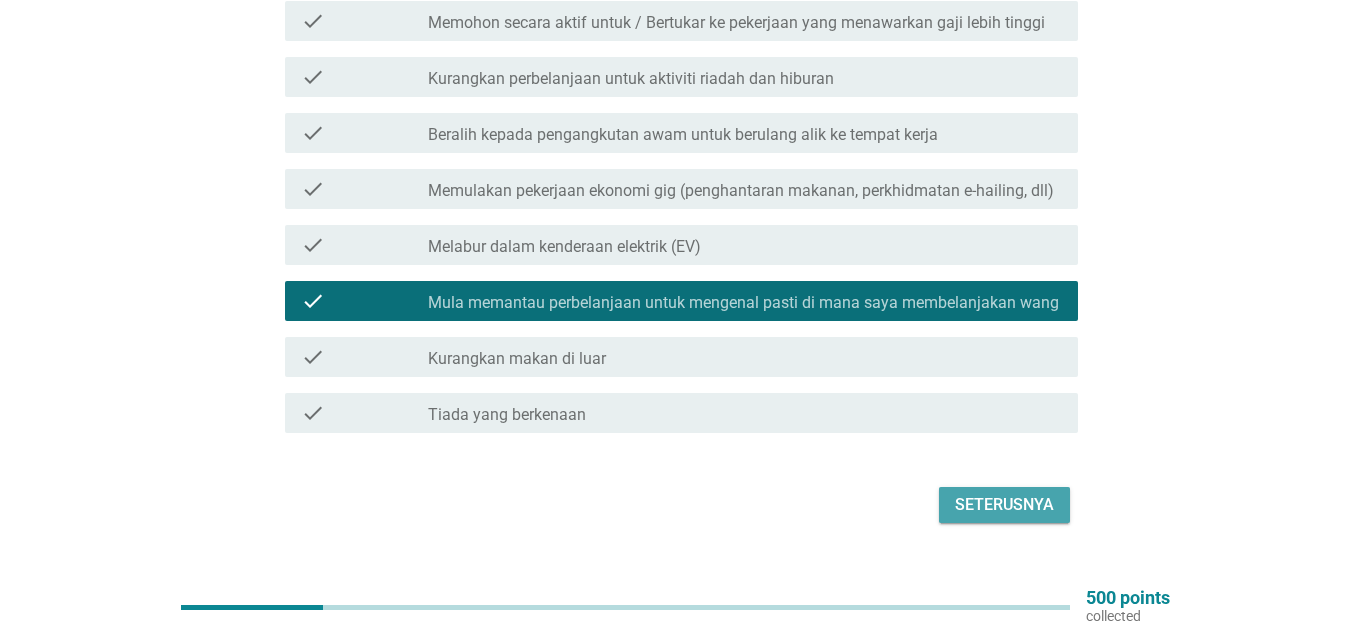 click on "Seterusnya" at bounding box center [1004, 505] 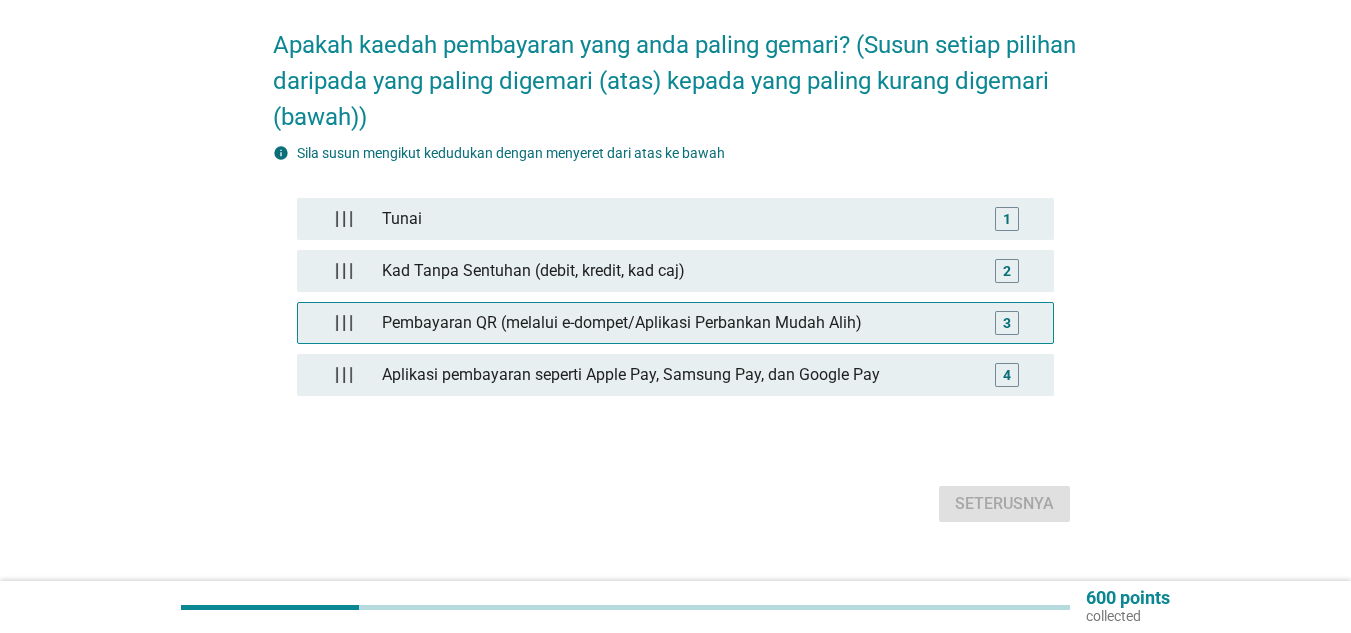 scroll, scrollTop: 188, scrollLeft: 0, axis: vertical 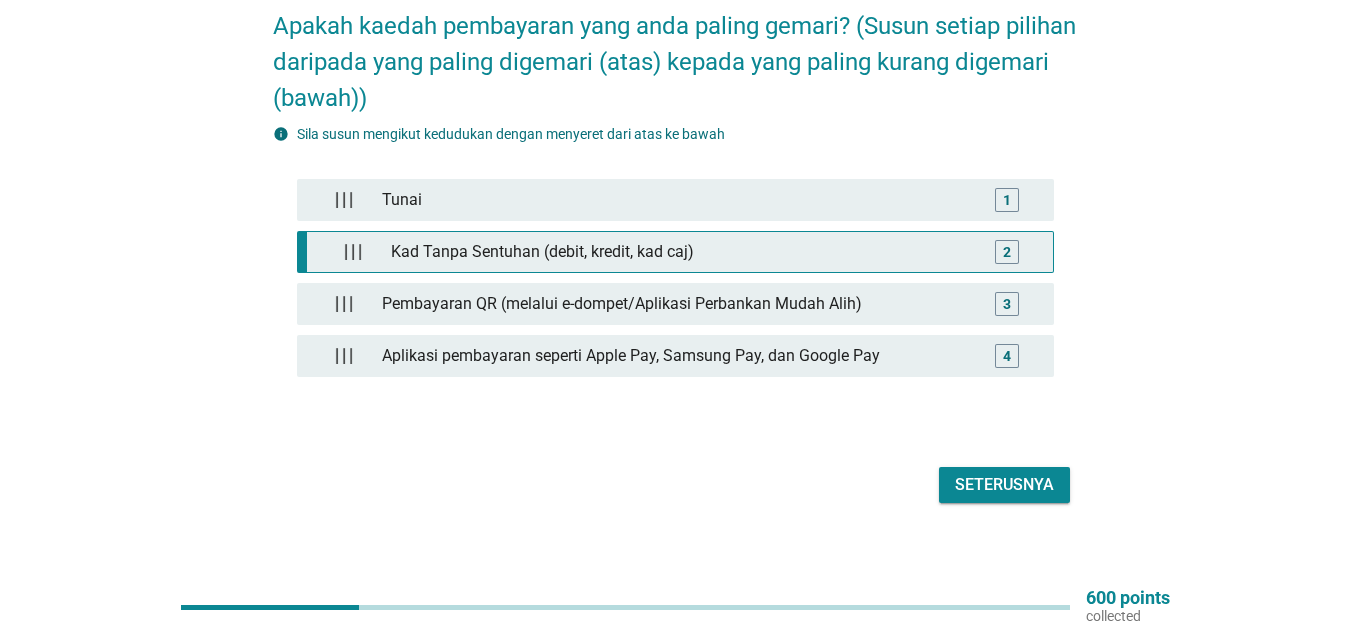 type 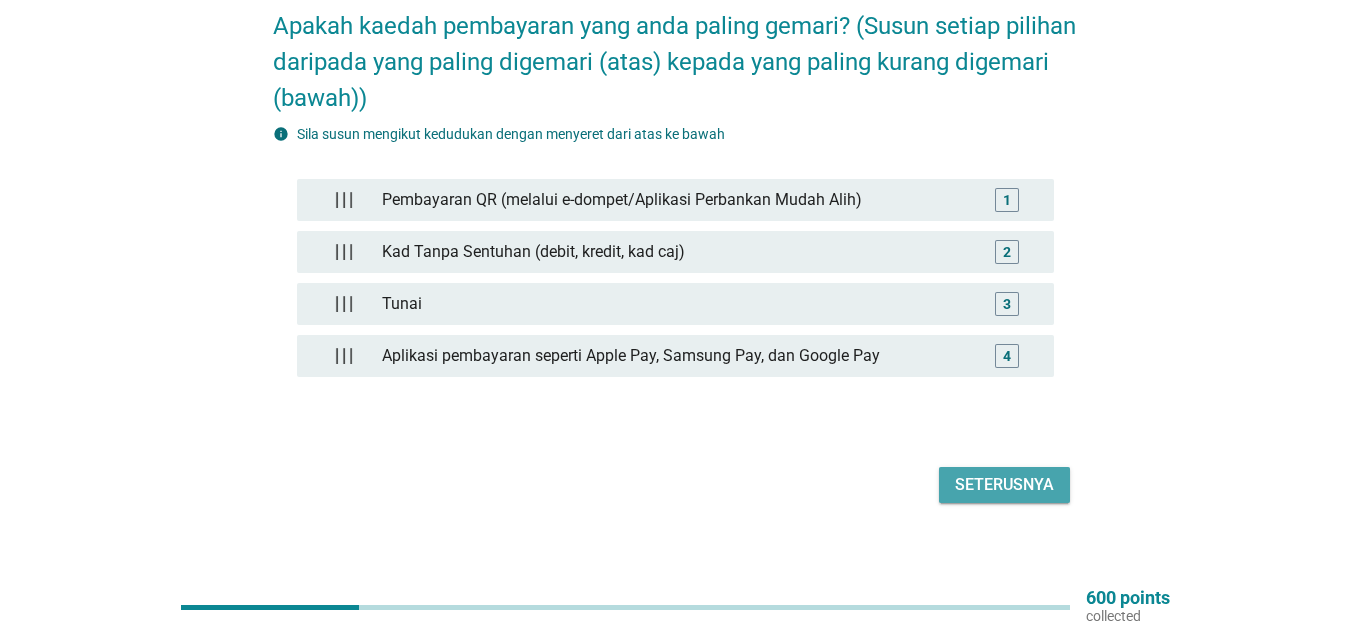 click on "Seterusnya" at bounding box center (1004, 485) 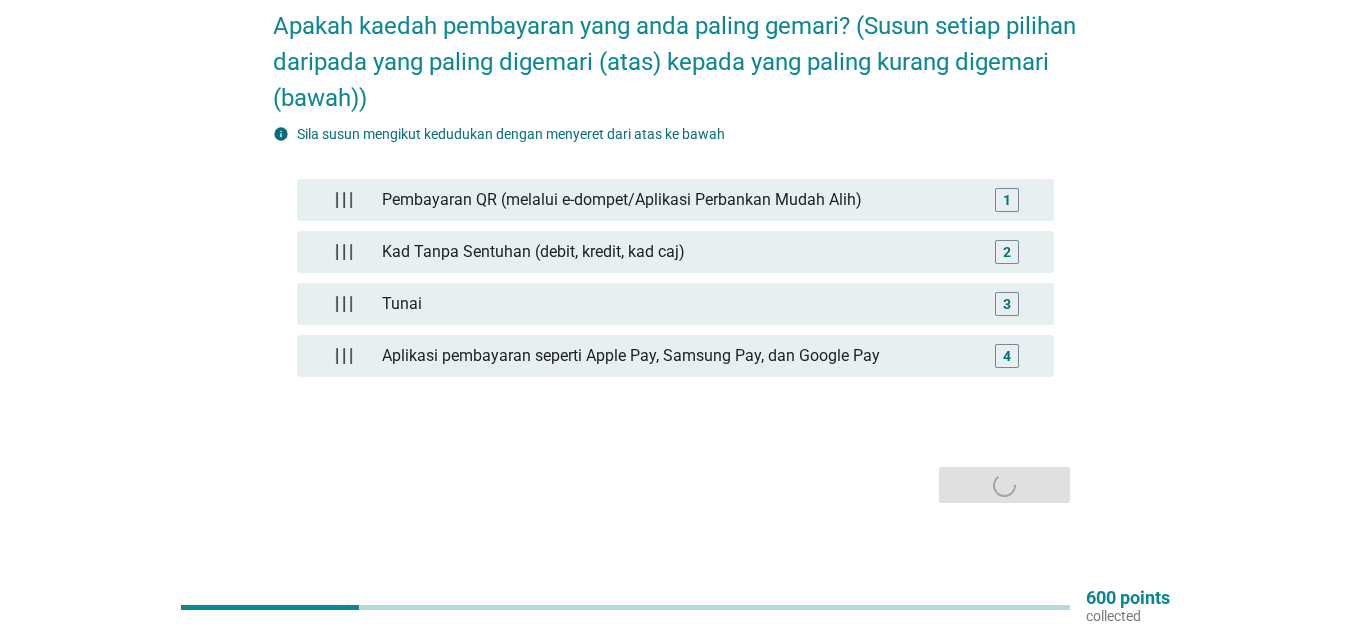 scroll, scrollTop: 0, scrollLeft: 0, axis: both 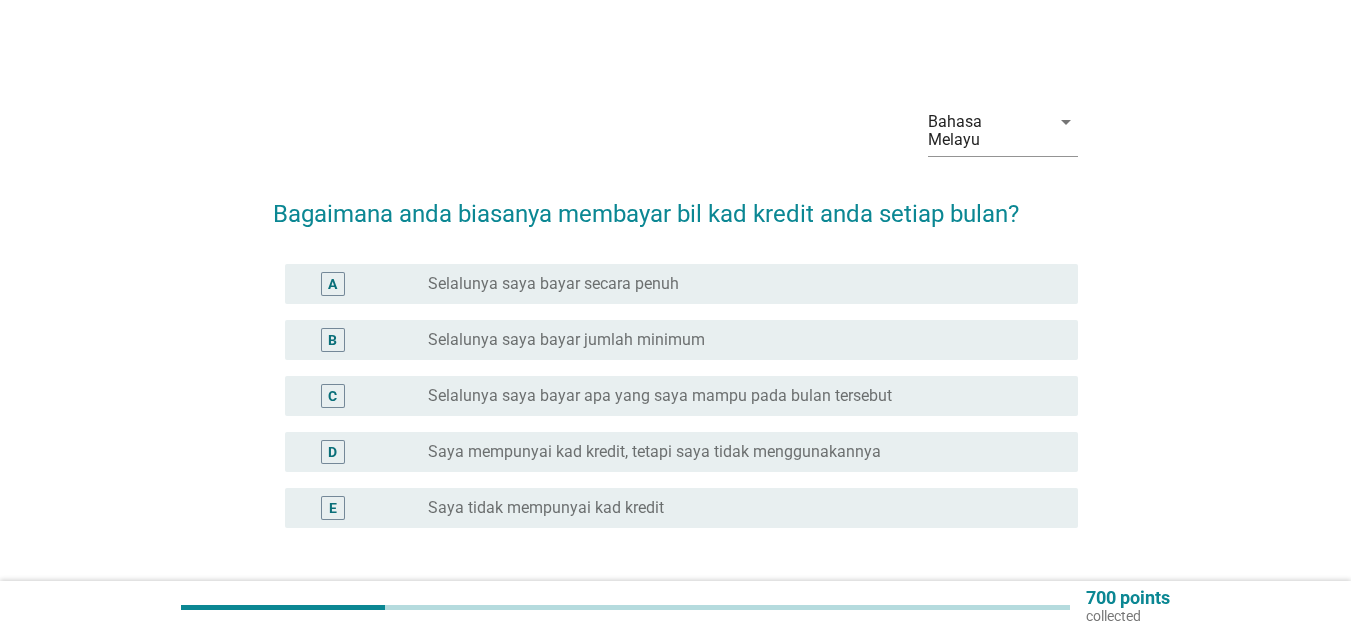 click on "radio_button_unchecked Selalunya saya bayar secara penuh" at bounding box center [737, 284] 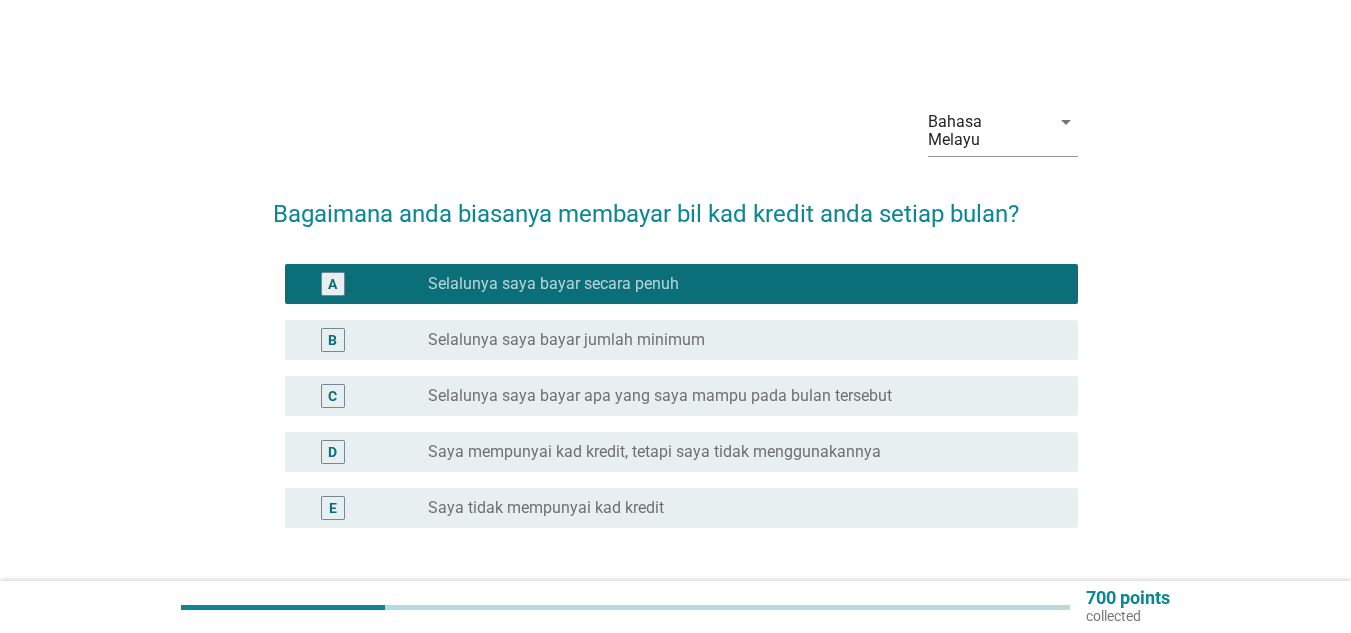 scroll, scrollTop: 139, scrollLeft: 0, axis: vertical 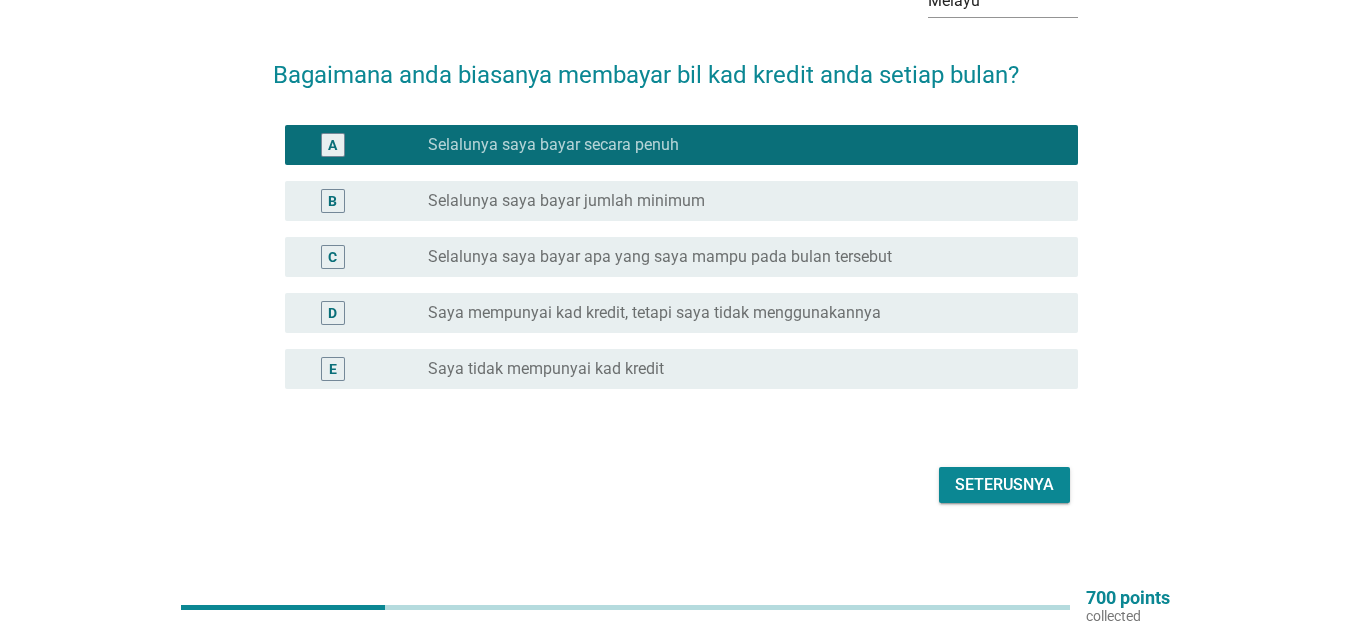click on "Seterusnya" at bounding box center (1004, 485) 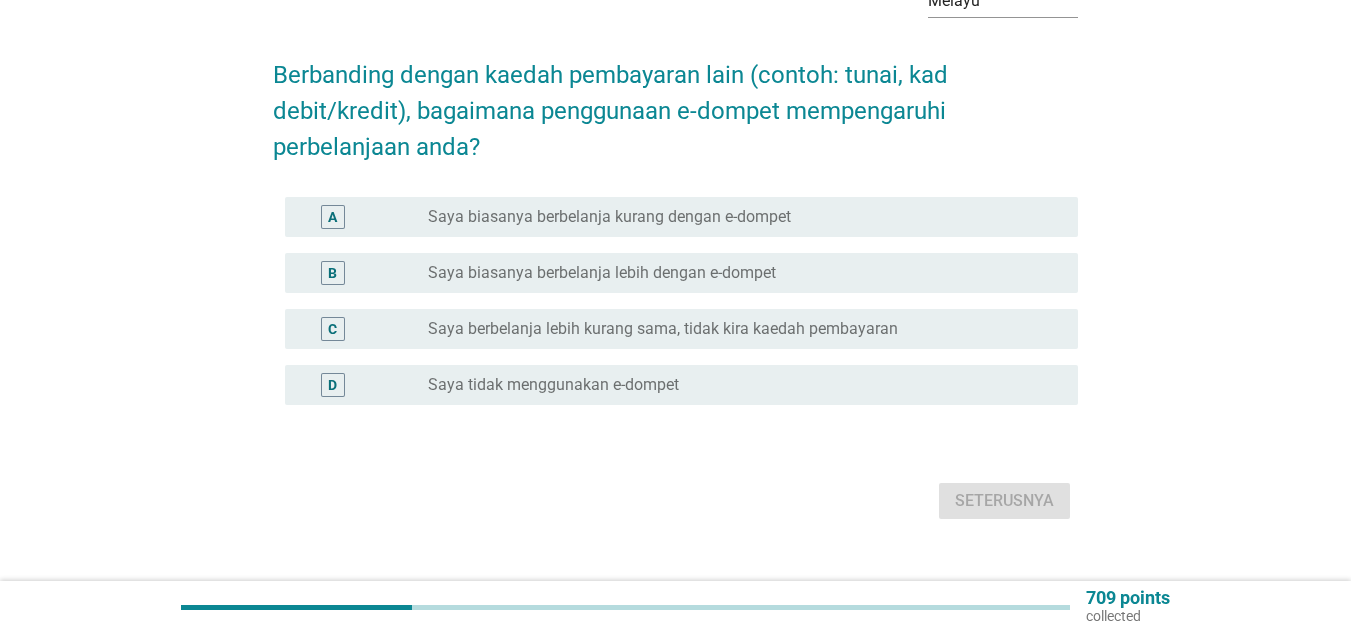 scroll, scrollTop: 0, scrollLeft: 0, axis: both 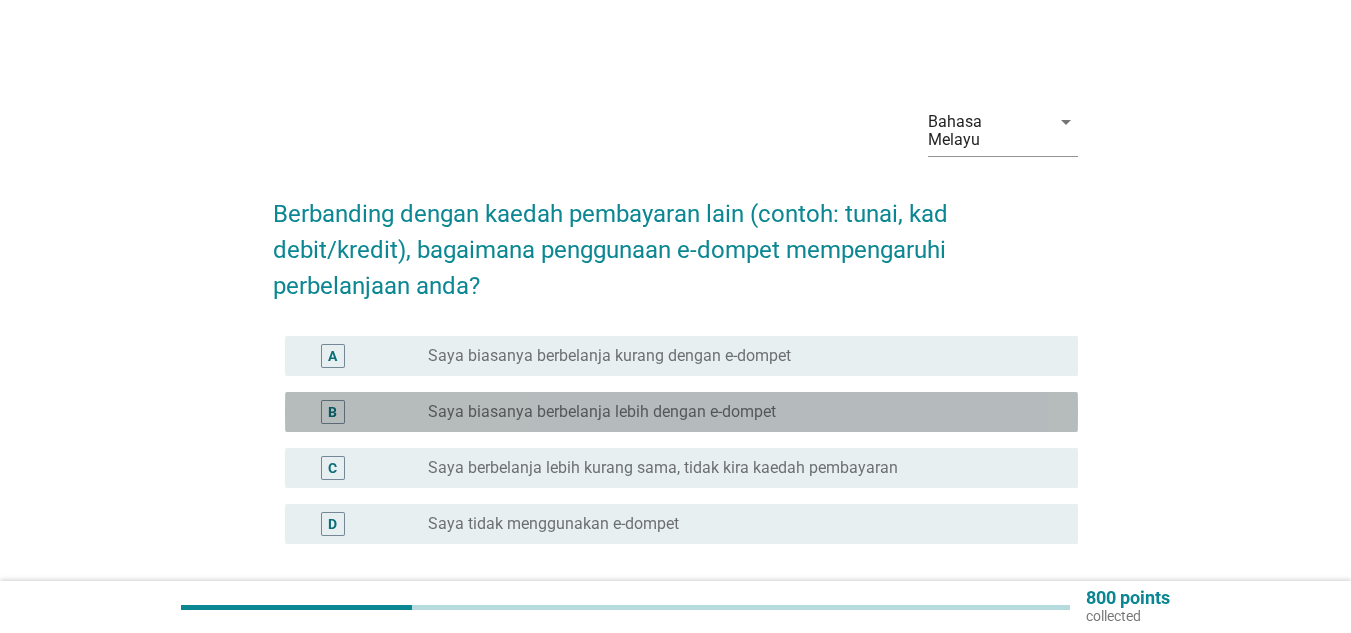 click on "radio_button_unchecked Saya biasanya berbelanja lebih dengan e-dompet" at bounding box center [737, 412] 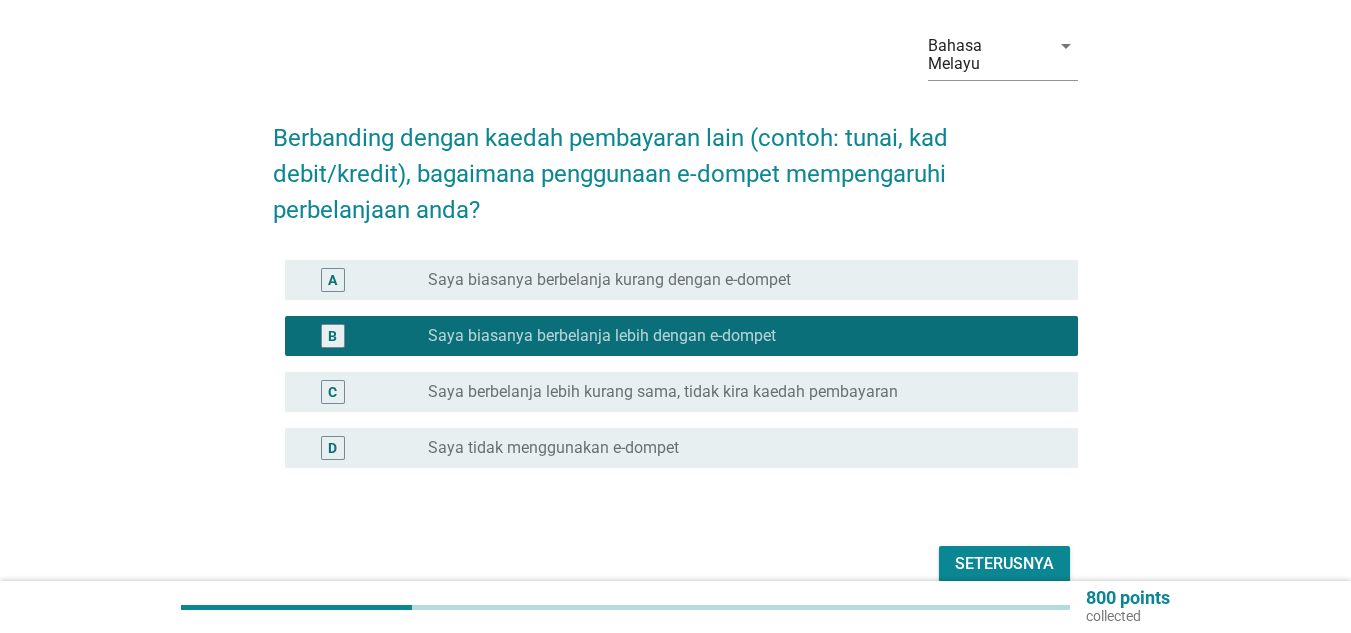 scroll, scrollTop: 155, scrollLeft: 0, axis: vertical 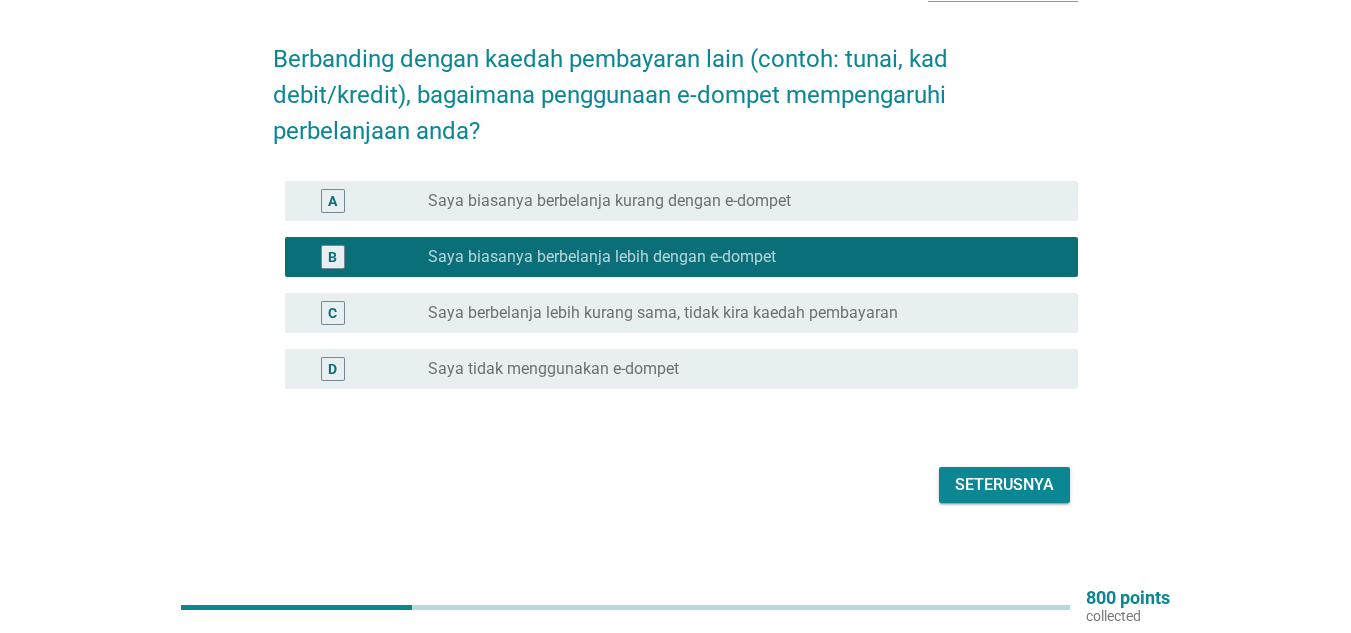 click on "Seterusnya" at bounding box center [1004, 485] 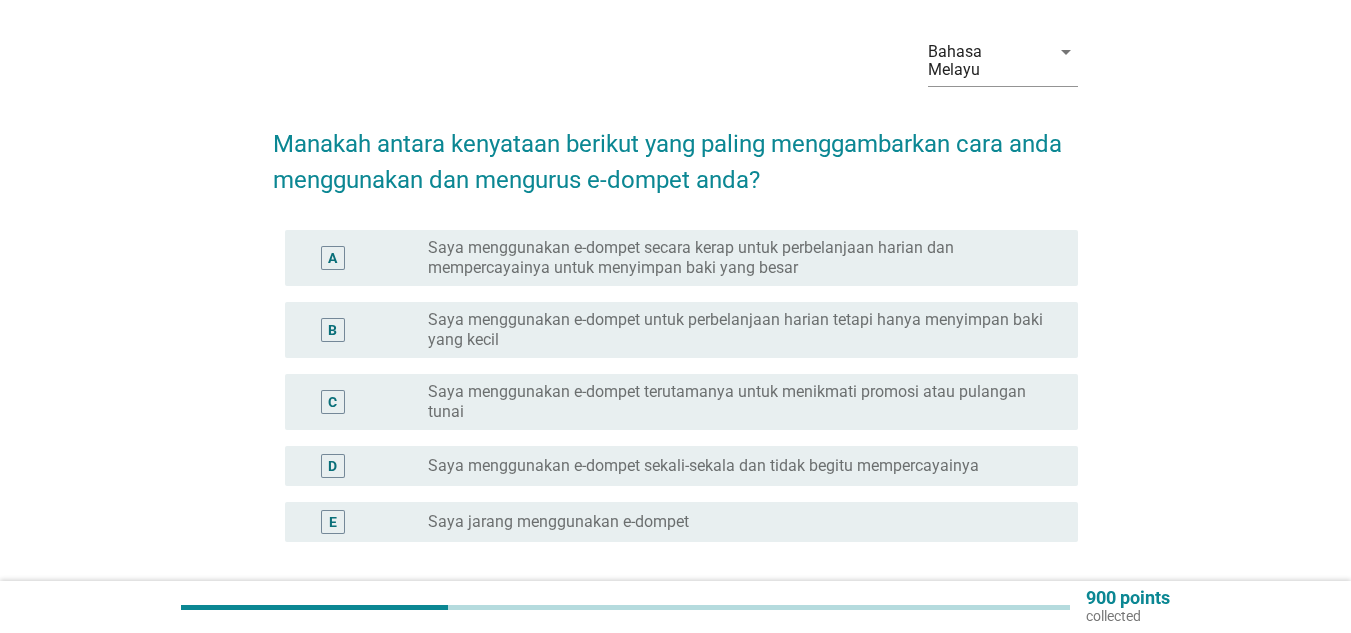 scroll, scrollTop: 100, scrollLeft: 0, axis: vertical 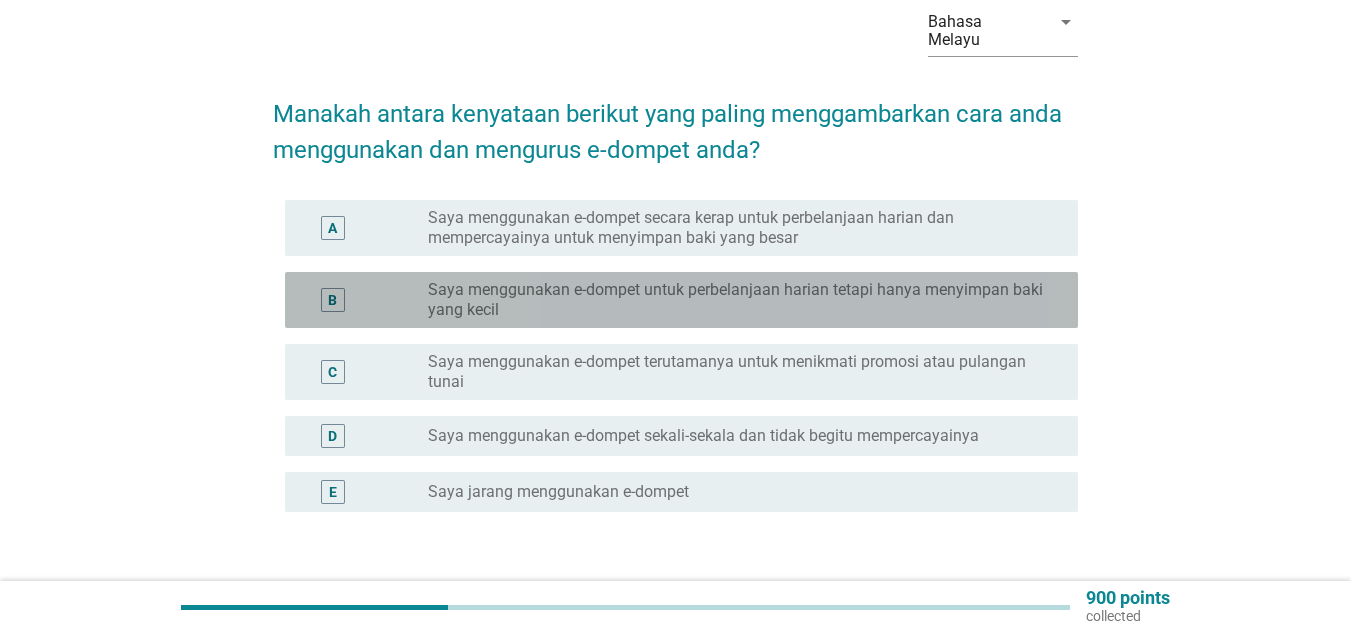 click on "Saya menggunakan e-dompet untuk perbelanjaan harian tetapi hanya menyimpan baki yang kecil" at bounding box center [737, 300] 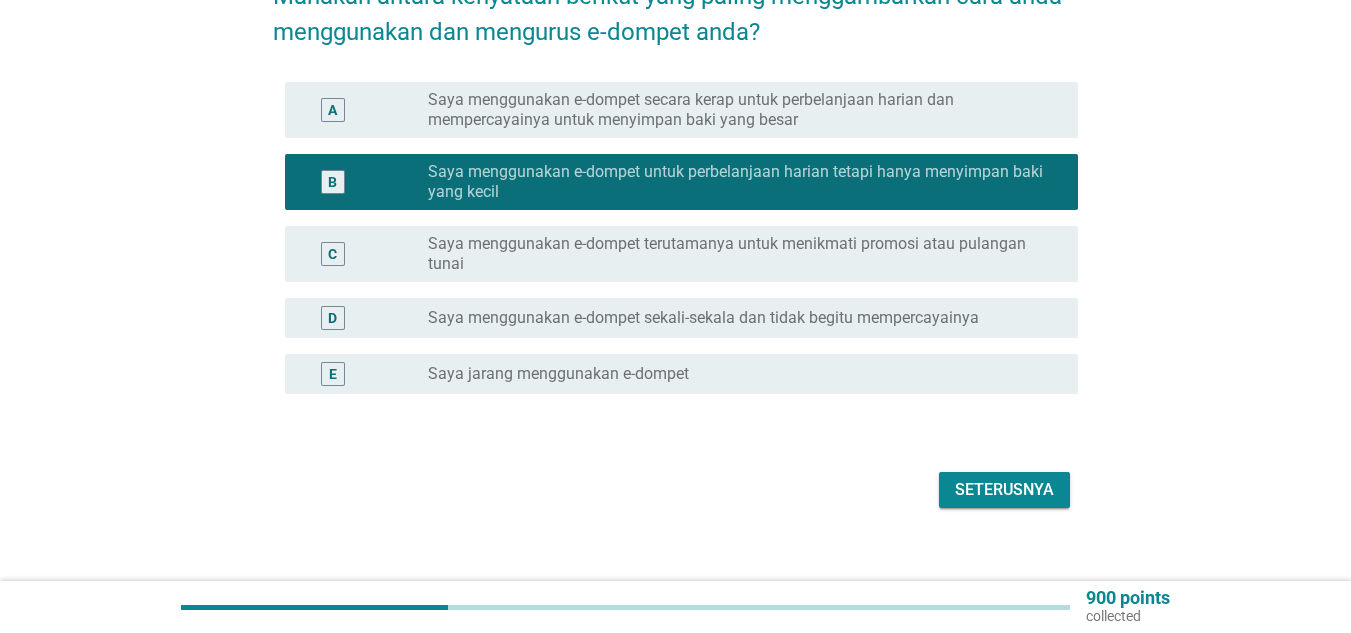 scroll, scrollTop: 223, scrollLeft: 0, axis: vertical 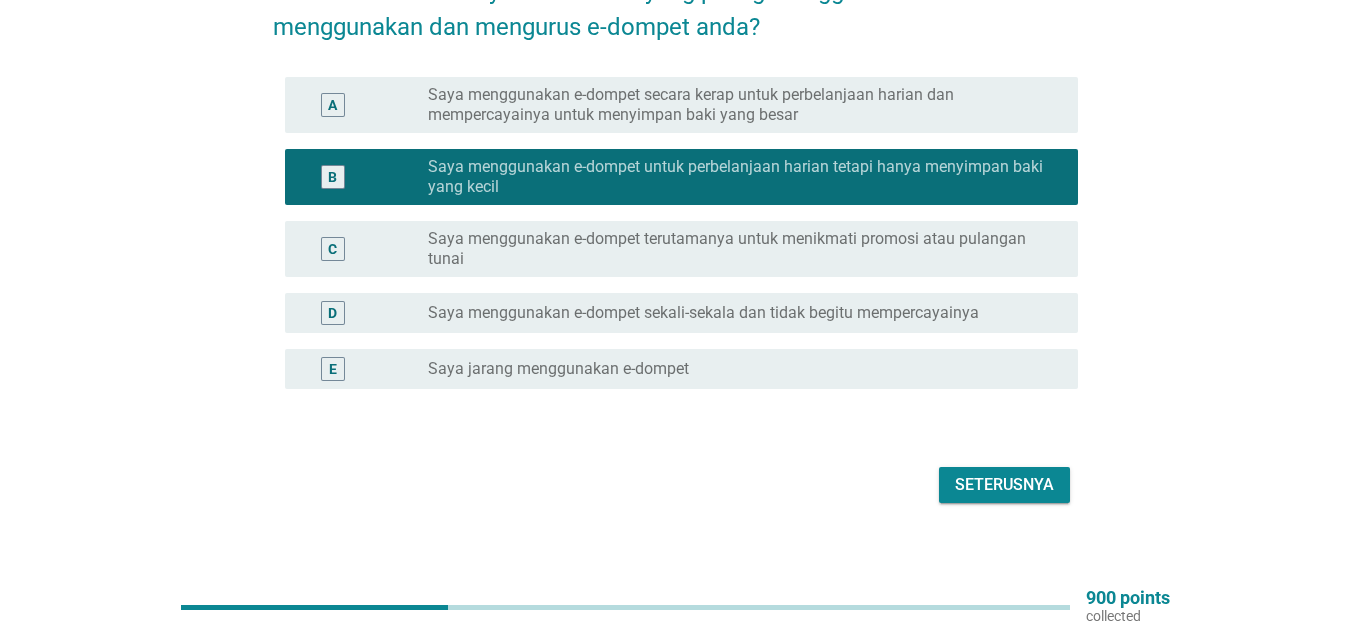 click on "Seterusnya" at bounding box center [1004, 485] 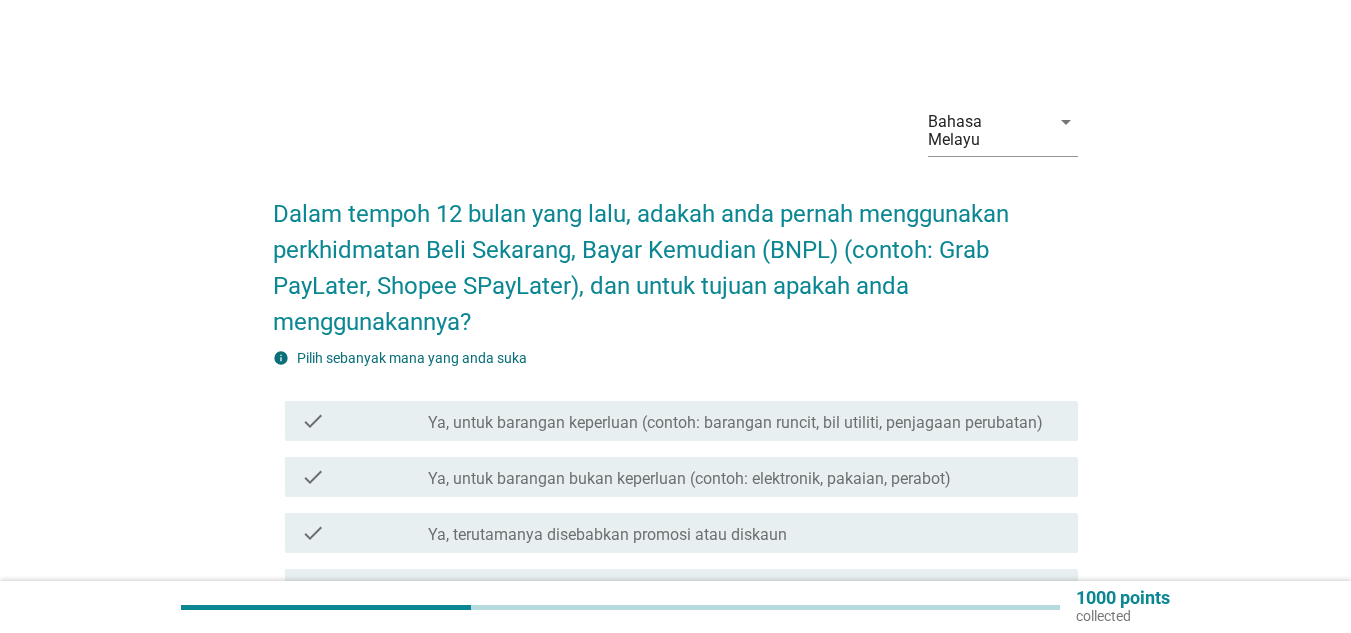 scroll, scrollTop: 100, scrollLeft: 0, axis: vertical 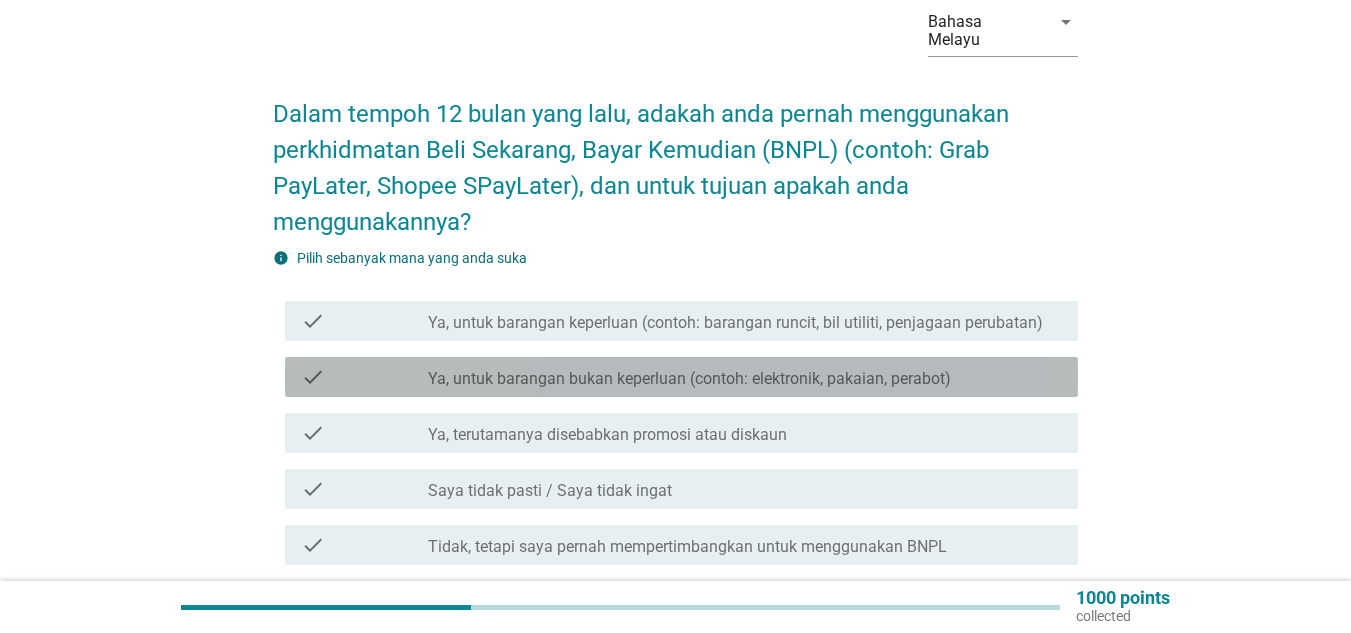 click on "Ya, untuk barangan bukan keperluan (contoh: elektronik, pakaian, perabot)" at bounding box center (689, 379) 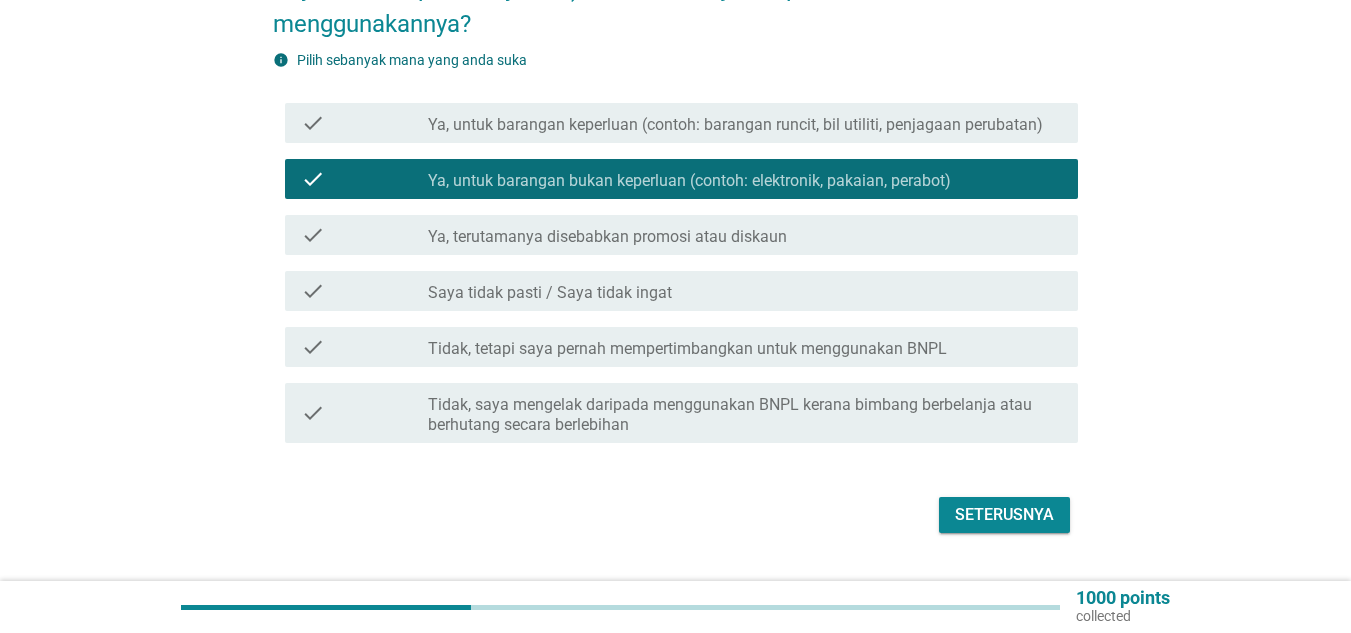 scroll, scrollTop: 300, scrollLeft: 0, axis: vertical 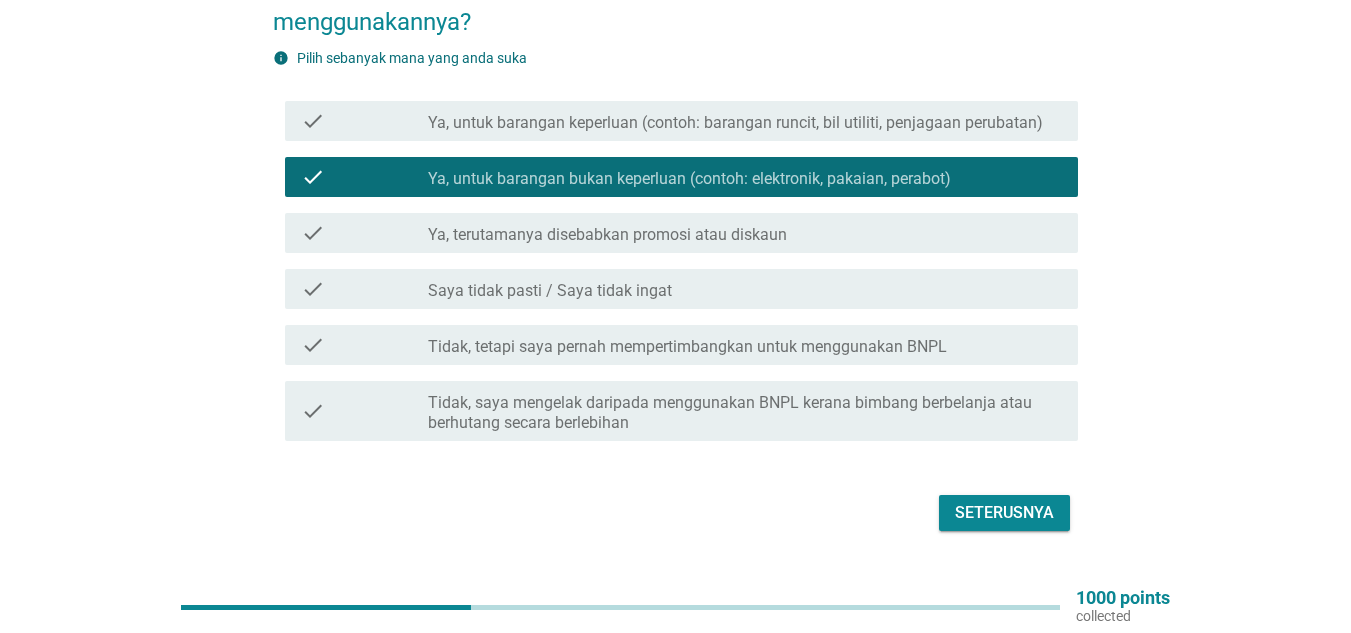 click on "Seterusnya" at bounding box center [1004, 513] 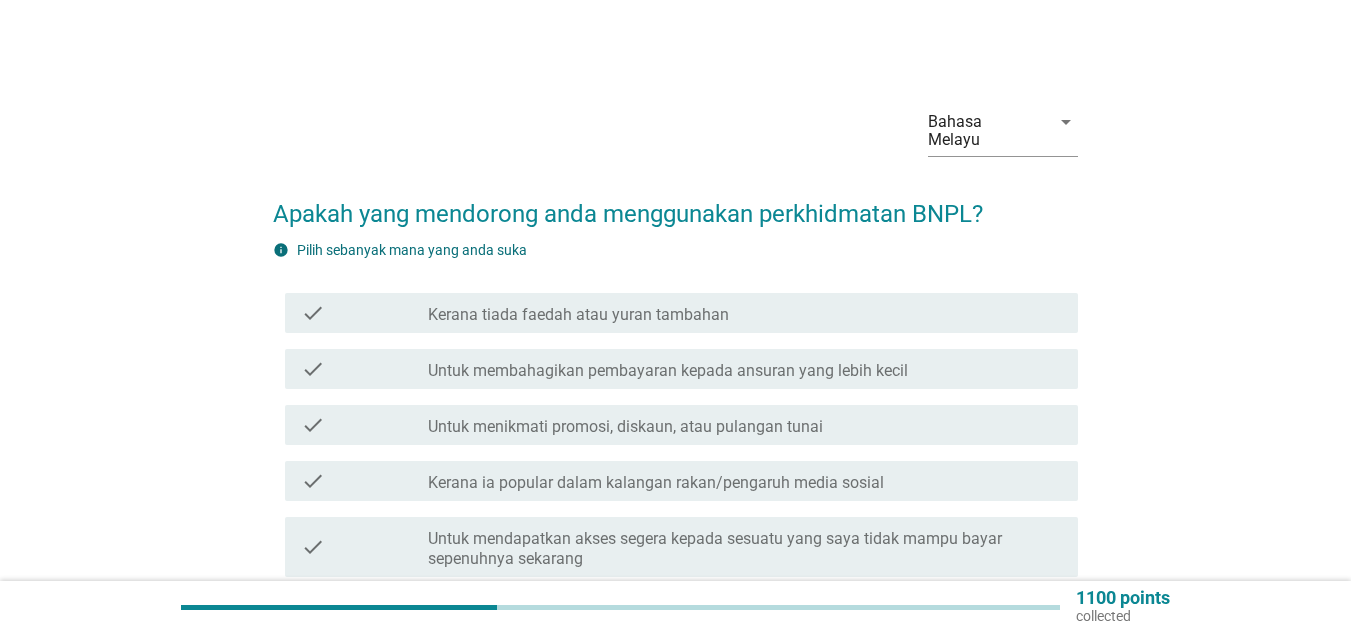 scroll, scrollTop: 100, scrollLeft: 0, axis: vertical 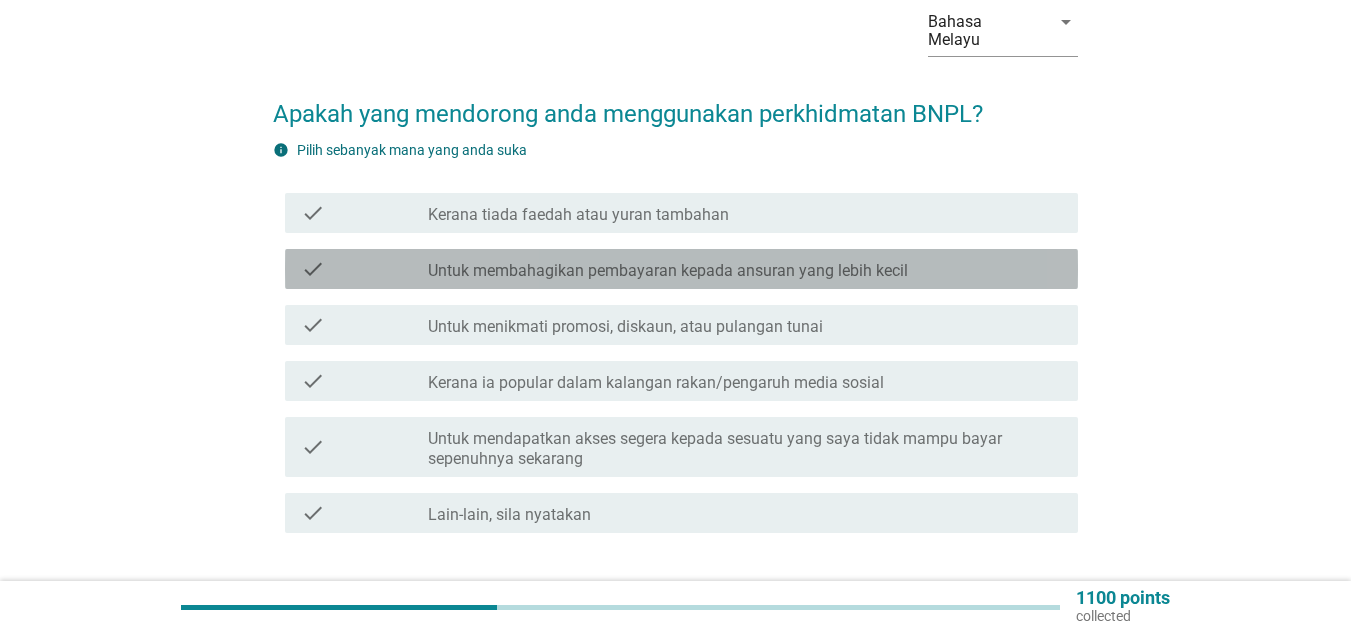 click on "Untuk membahagikan pembayaran kepada ansuran yang lebih kecil" at bounding box center [668, 271] 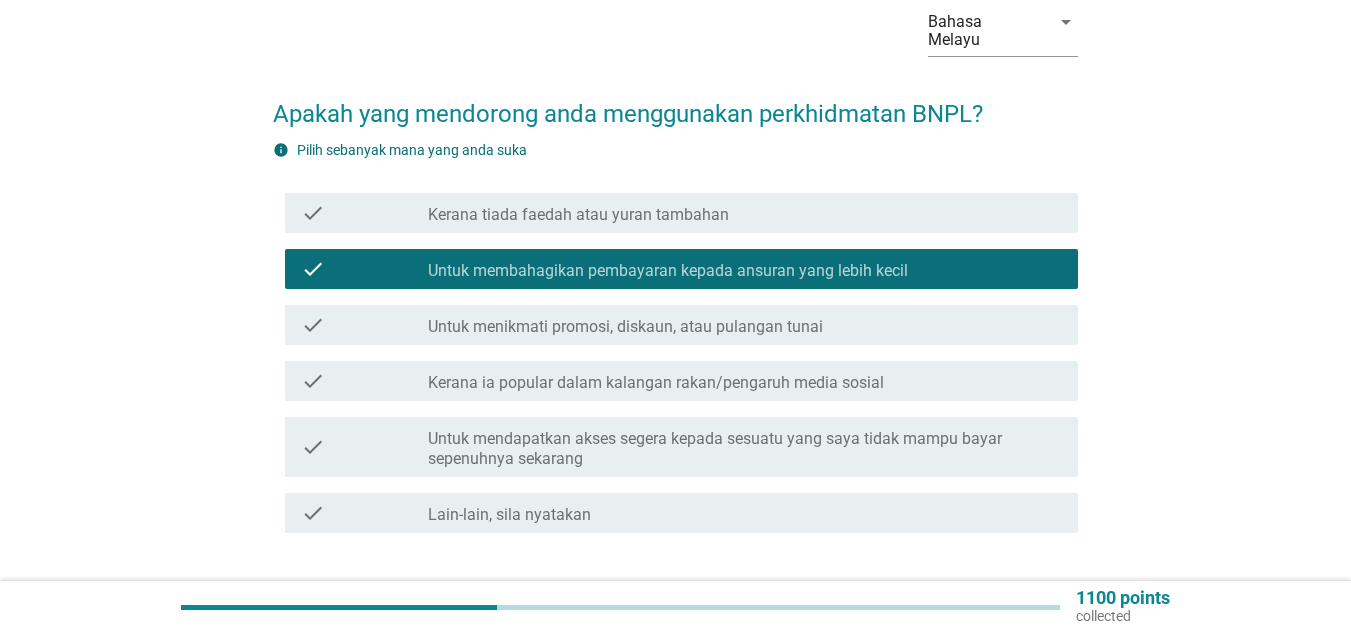 click on "check_box_outline_blank Untuk menikmati promosi, diskaun, atau pulangan tunai" at bounding box center [745, 325] 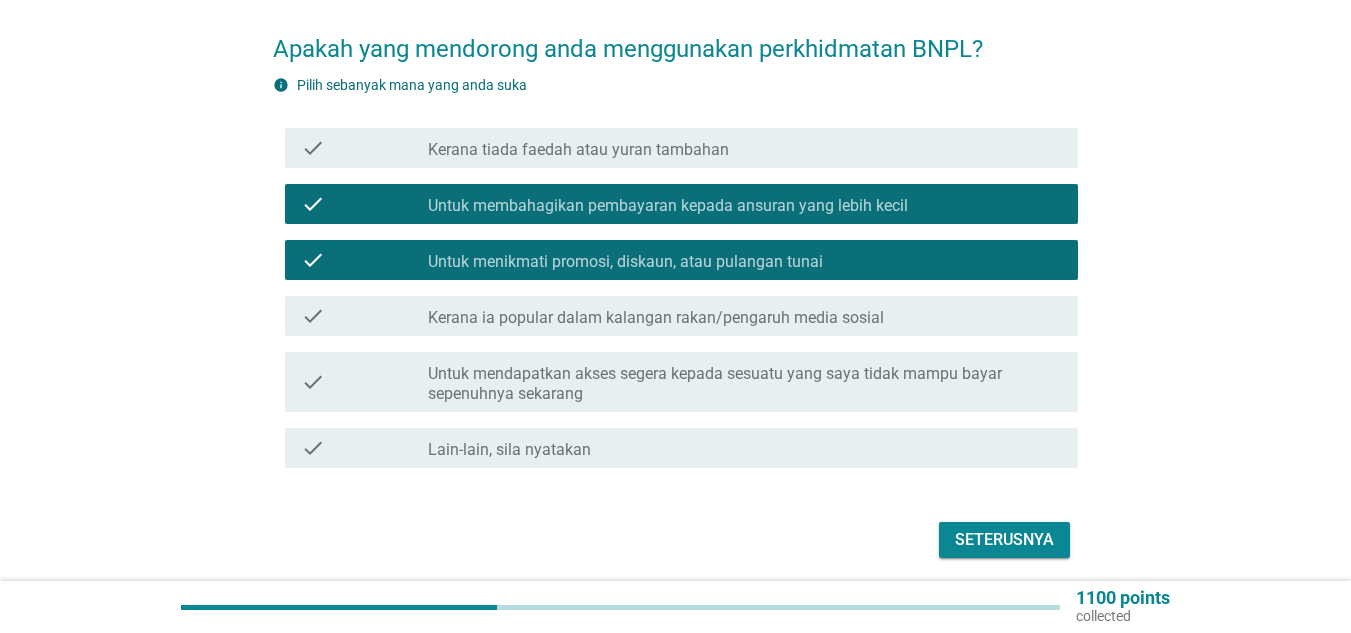 scroll, scrollTop: 200, scrollLeft: 0, axis: vertical 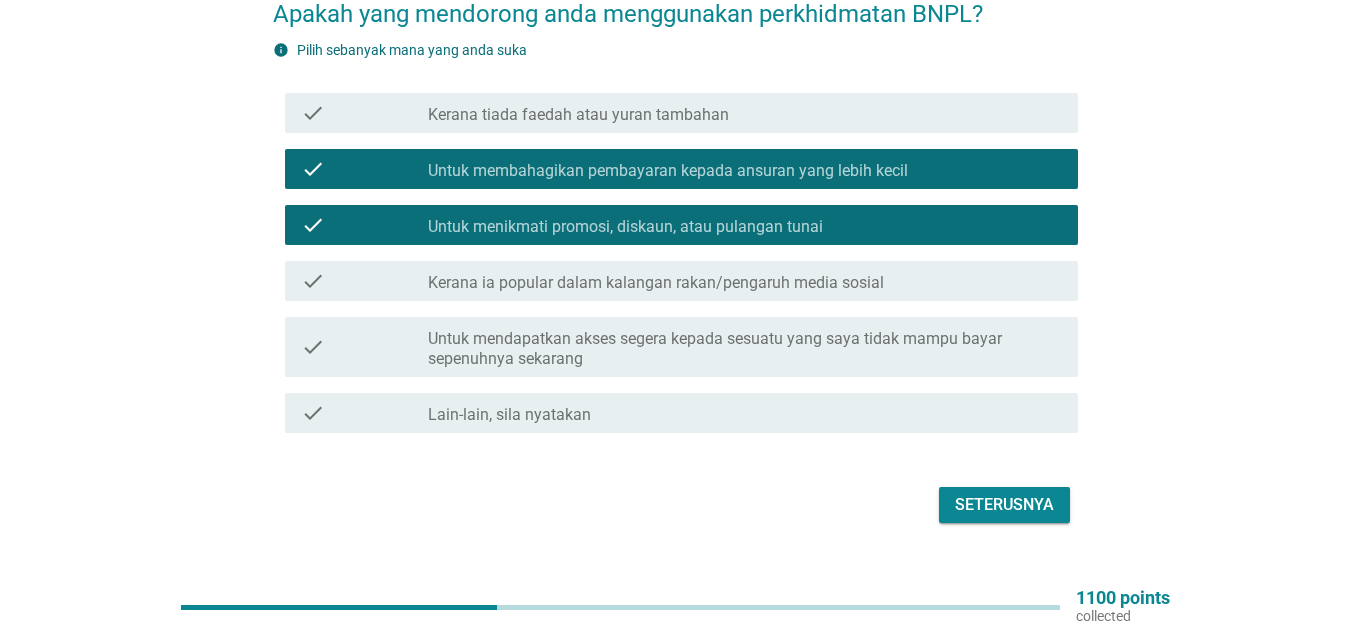 click on "Seterusnya" at bounding box center [1004, 505] 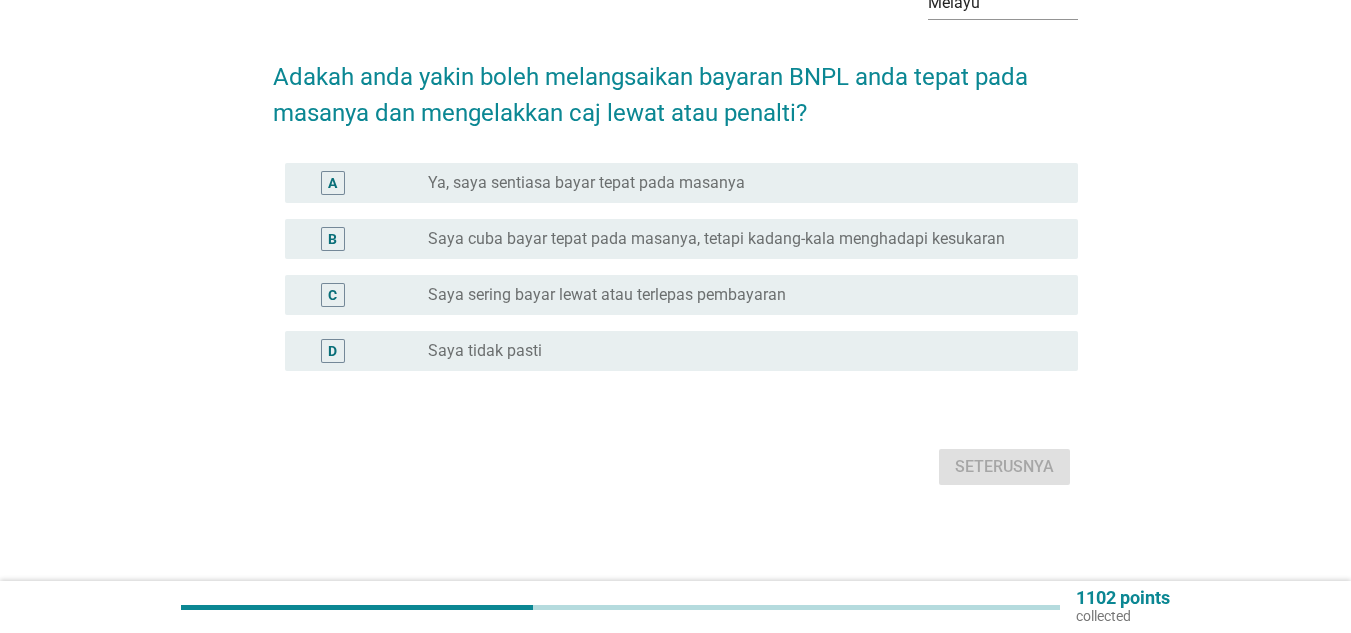 scroll, scrollTop: 0, scrollLeft: 0, axis: both 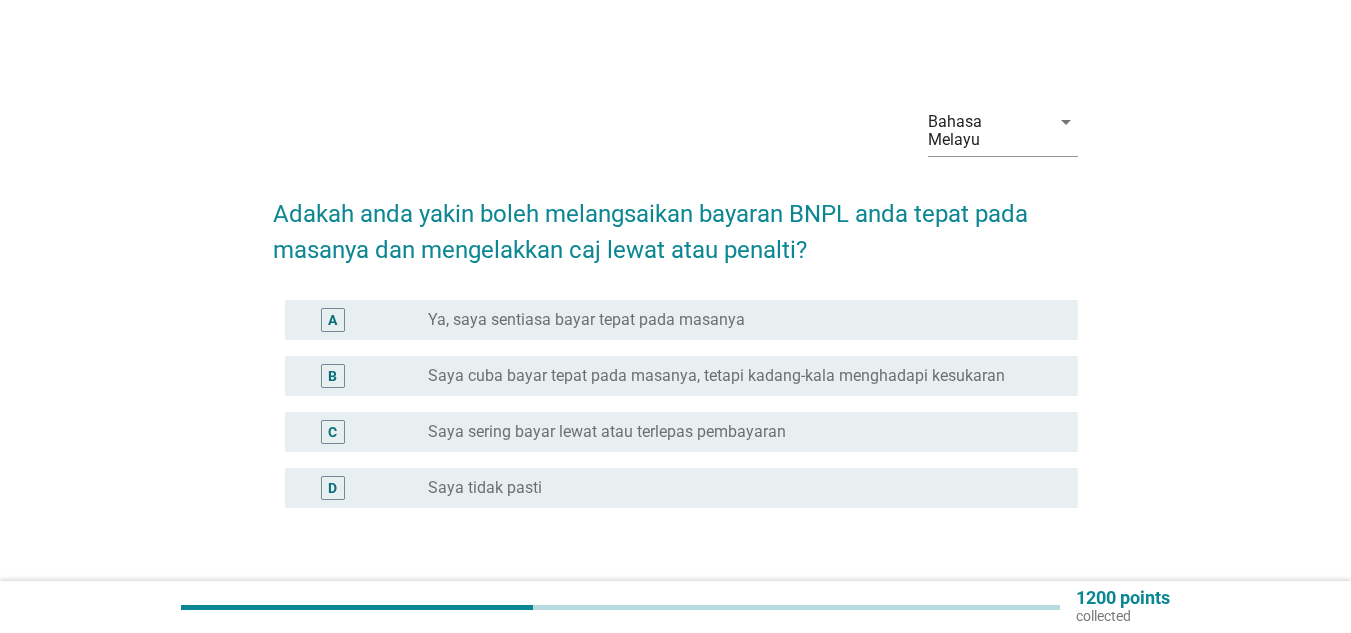 click on "radio_button_unchecked Ya, saya sentiasa bayar tepat pada masanya" at bounding box center [737, 320] 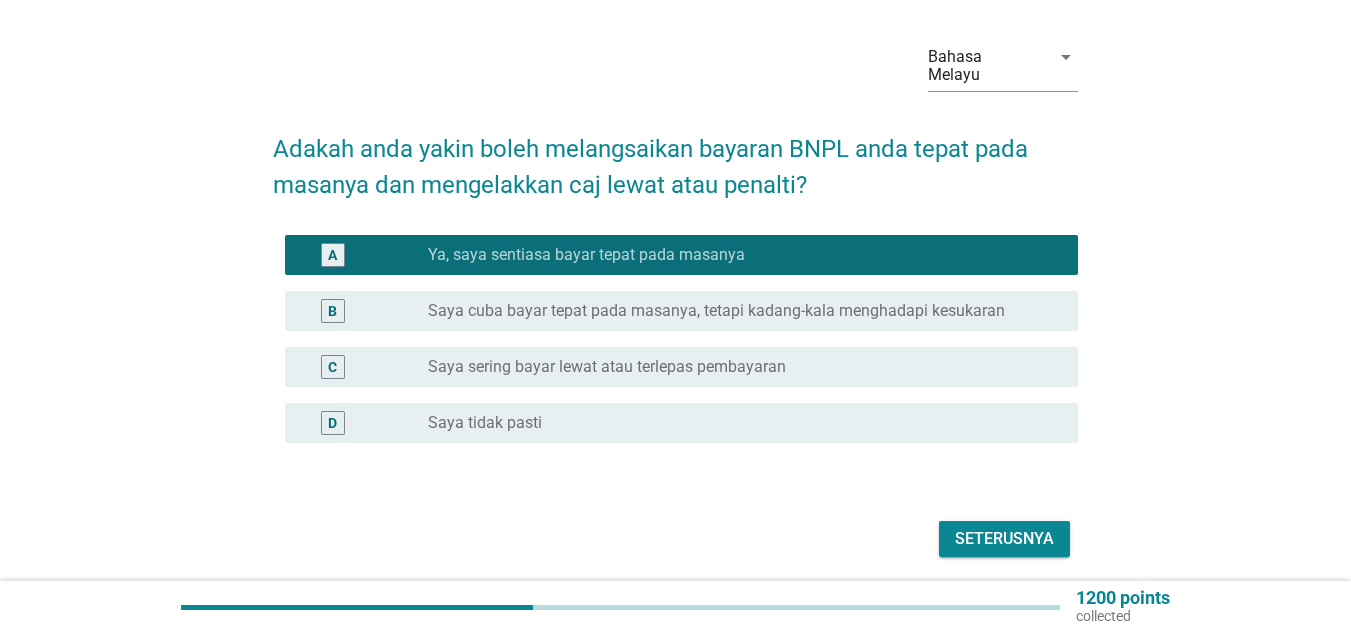 scroll, scrollTop: 100, scrollLeft: 0, axis: vertical 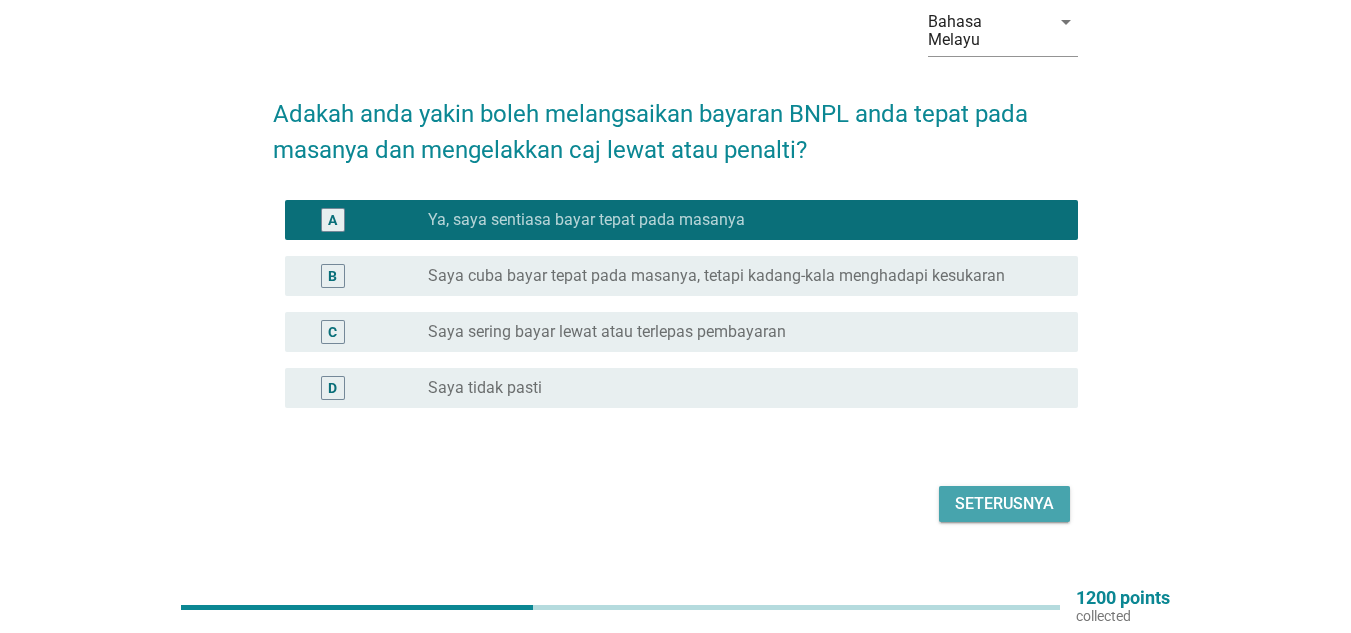 click on "Seterusnya" at bounding box center [1004, 504] 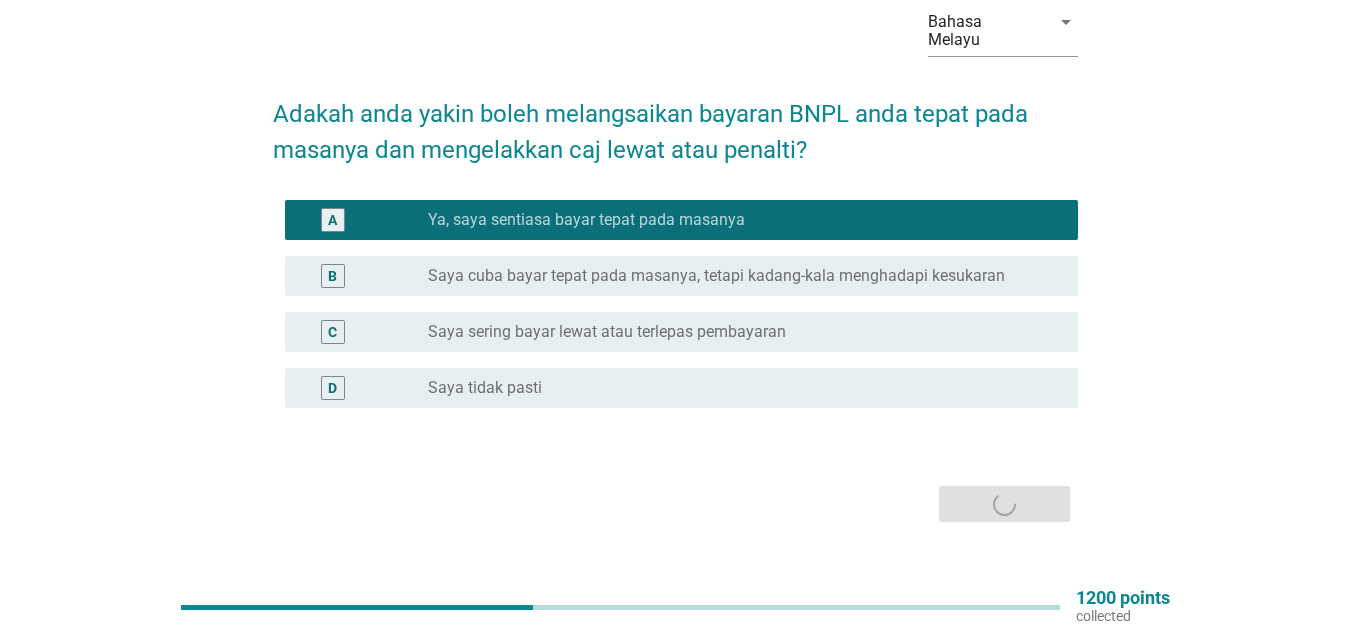 scroll, scrollTop: 0, scrollLeft: 0, axis: both 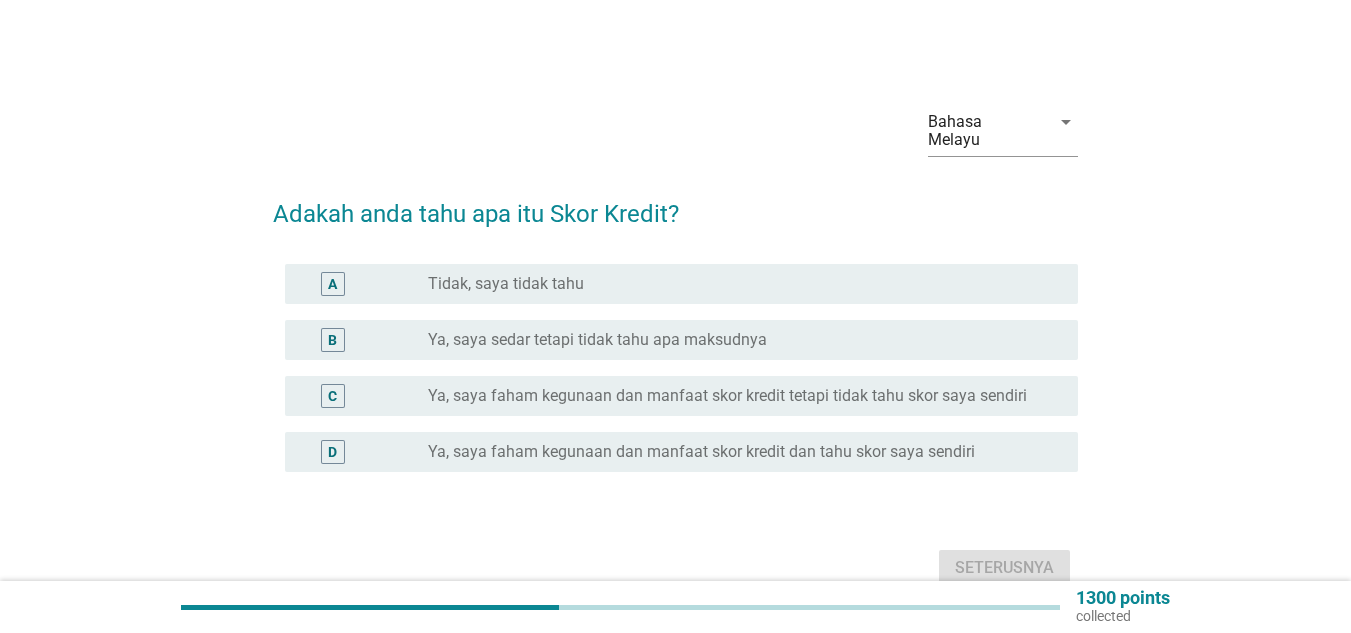 click on "radio_button_unchecked Tidak, saya tidak tahu" at bounding box center (737, 284) 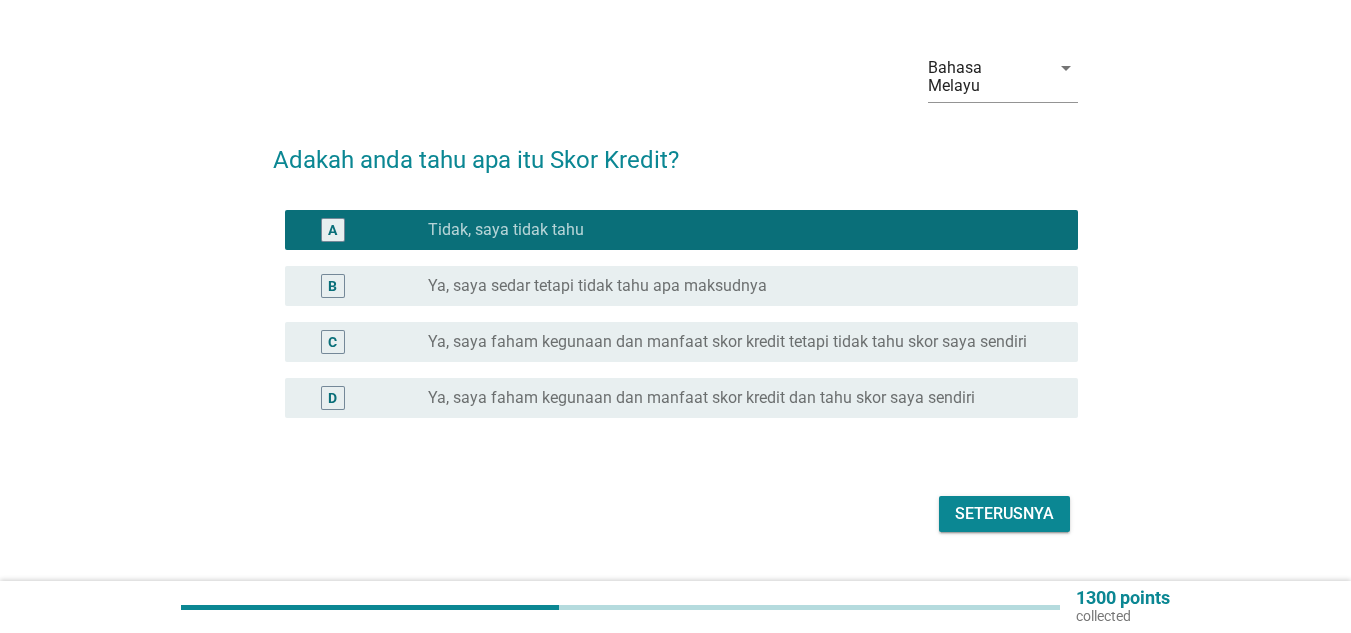 scroll, scrollTop: 83, scrollLeft: 0, axis: vertical 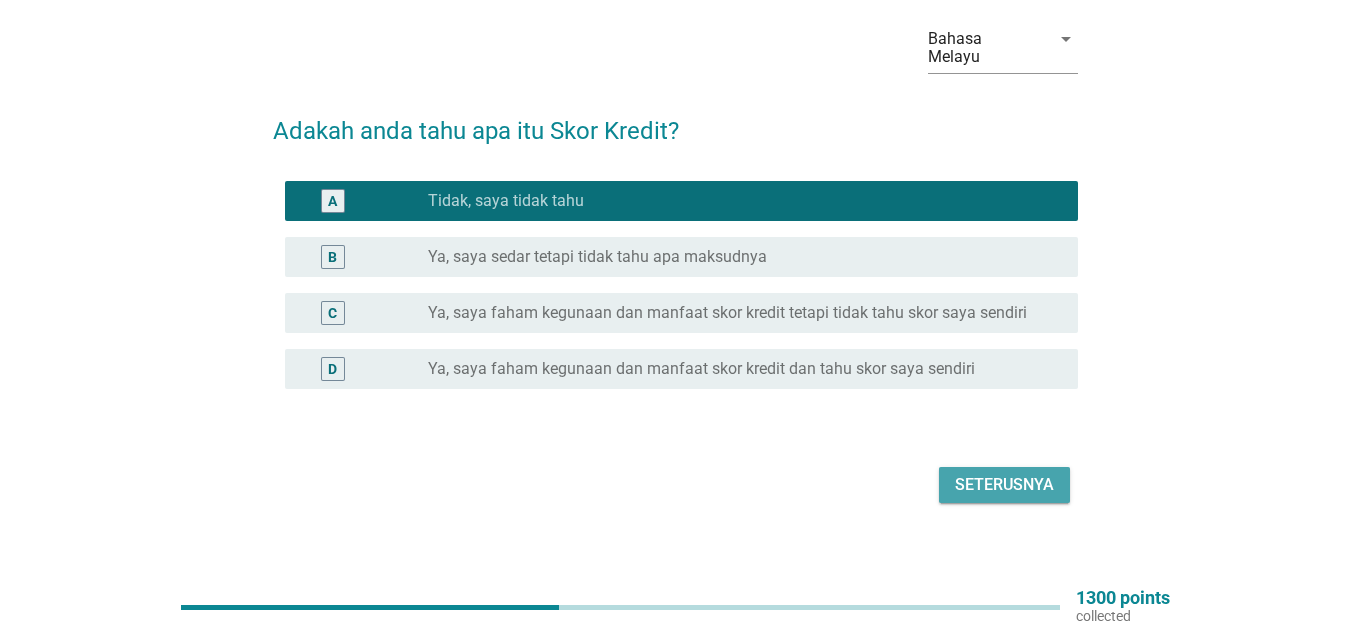 click on "Seterusnya" at bounding box center [1004, 485] 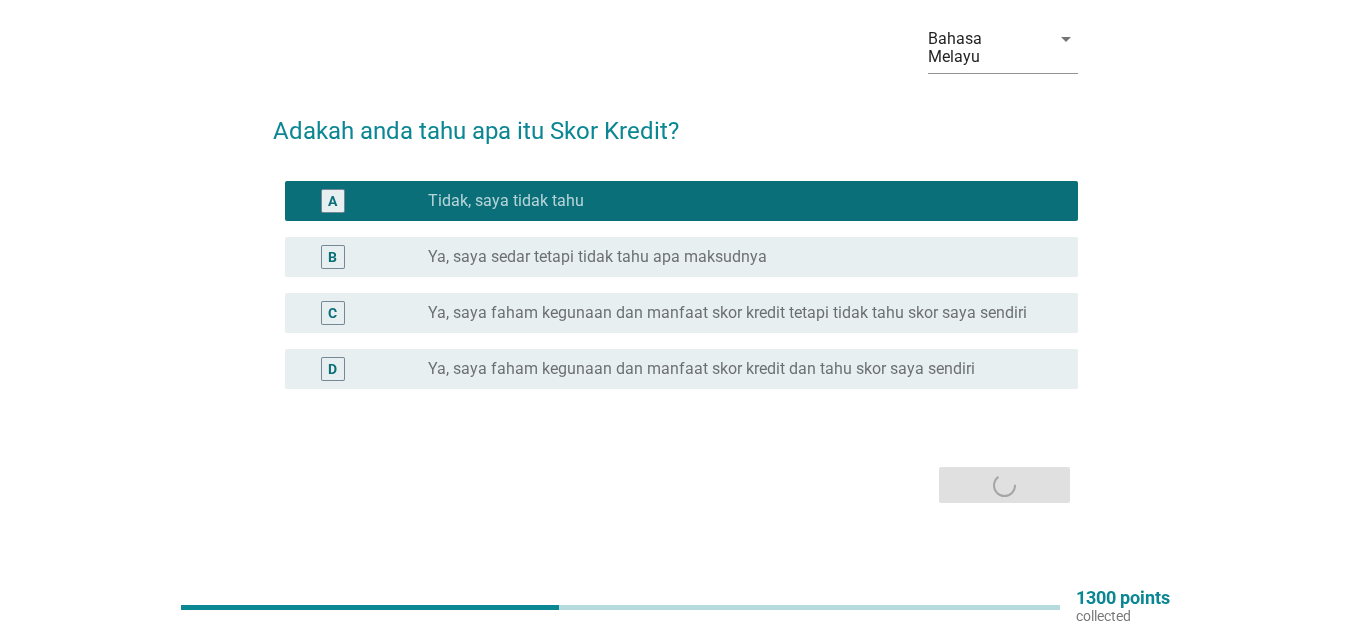 scroll, scrollTop: 0, scrollLeft: 0, axis: both 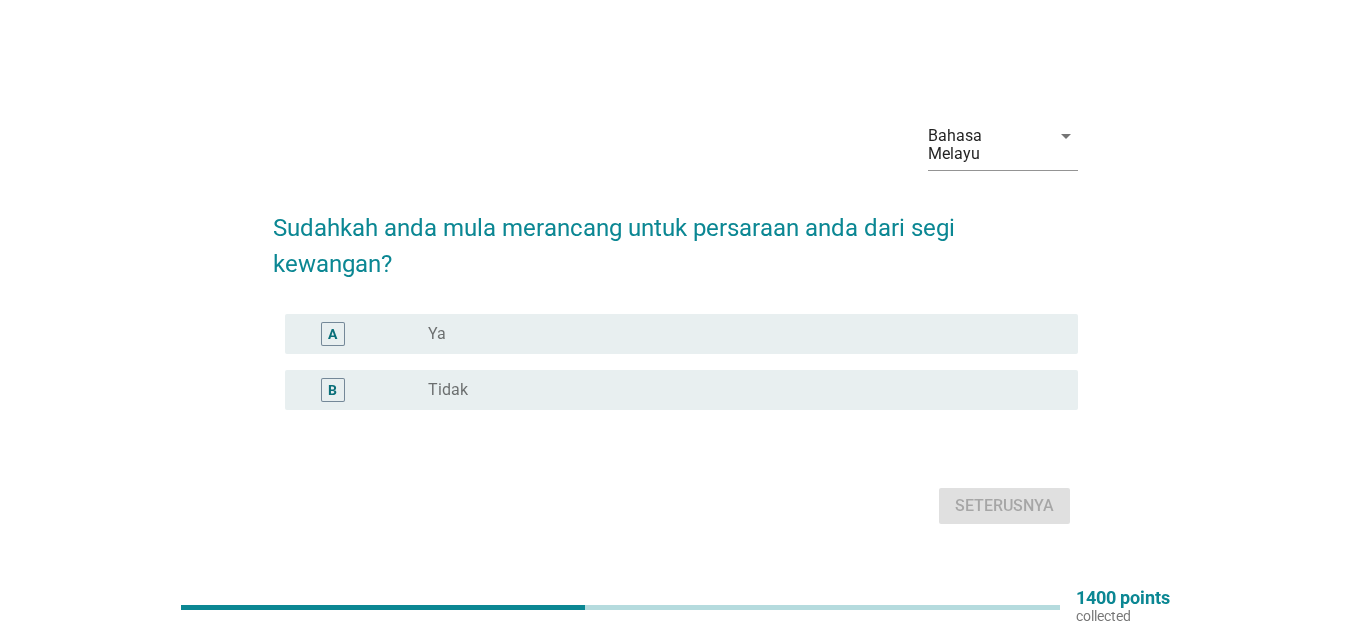 click on "radio_button_unchecked Ya" at bounding box center (737, 334) 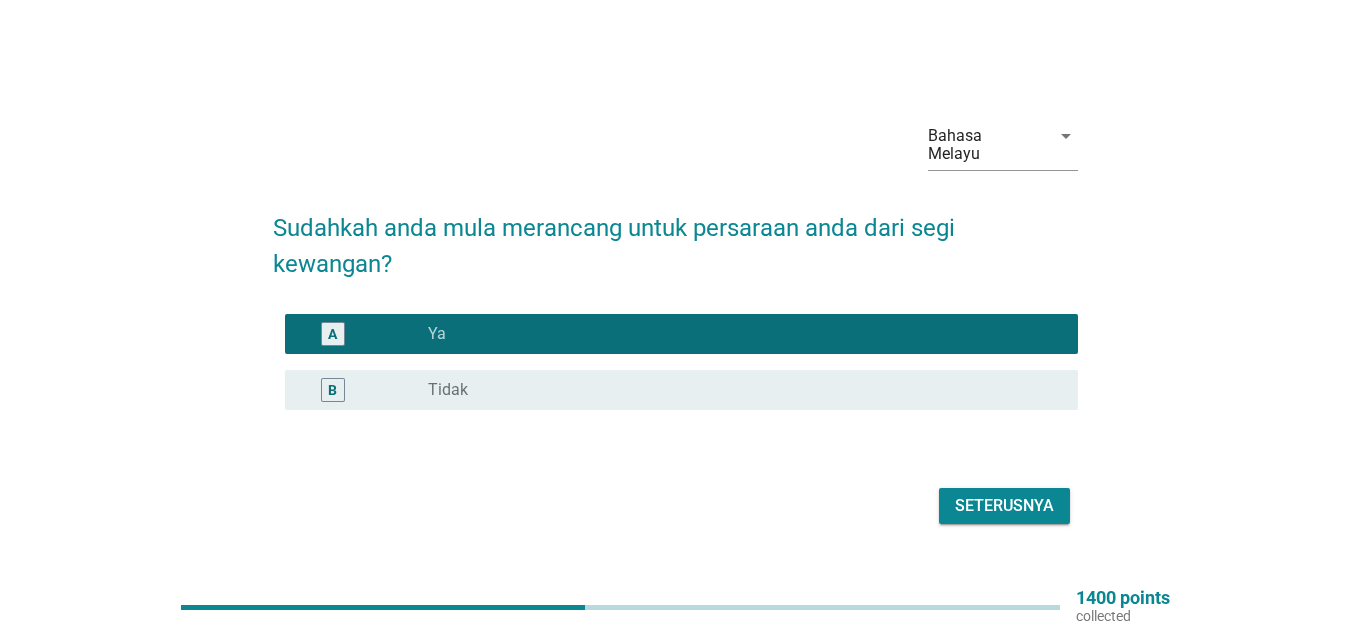 click on "Seterusnya" at bounding box center [1004, 506] 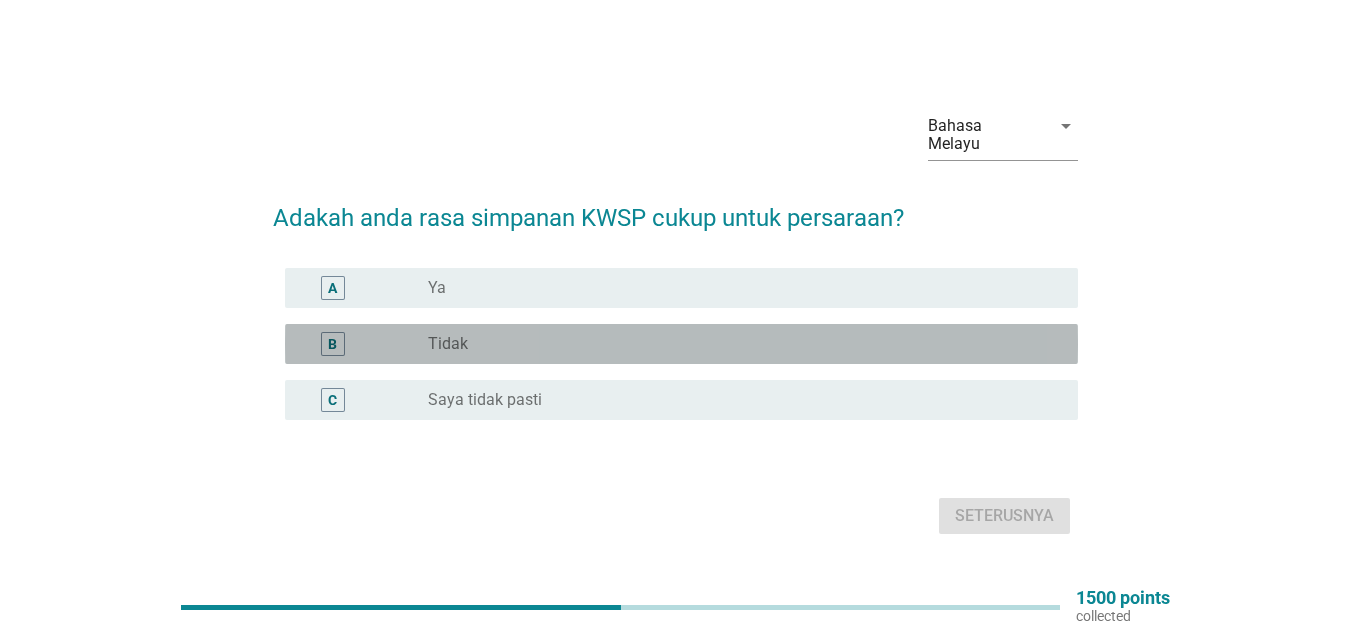 click on "radio_button_unchecked Tidak" at bounding box center (737, 344) 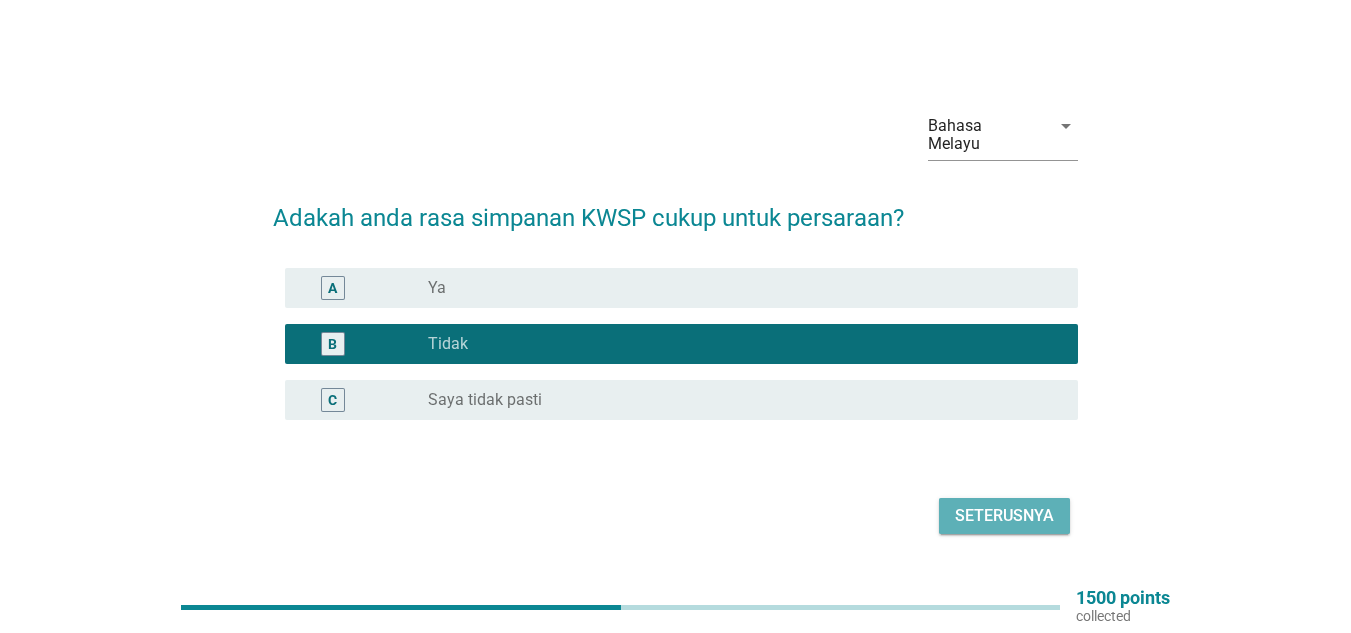 click on "Seterusnya" at bounding box center (1004, 516) 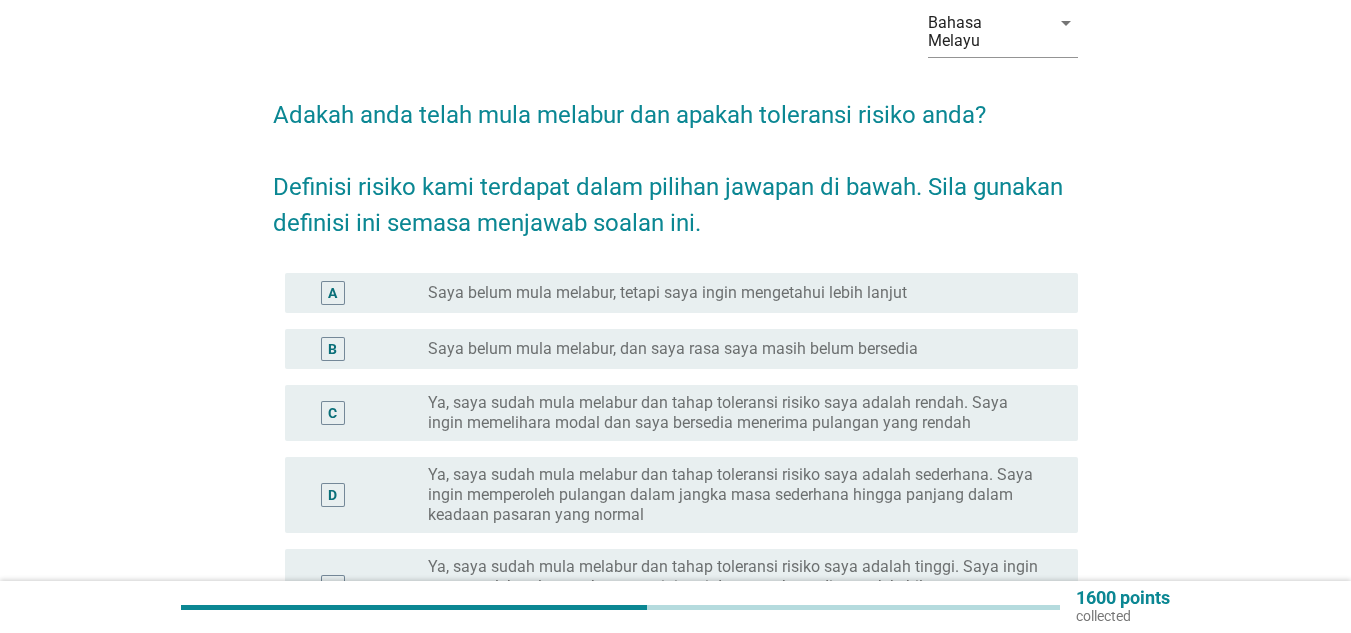 scroll, scrollTop: 100, scrollLeft: 0, axis: vertical 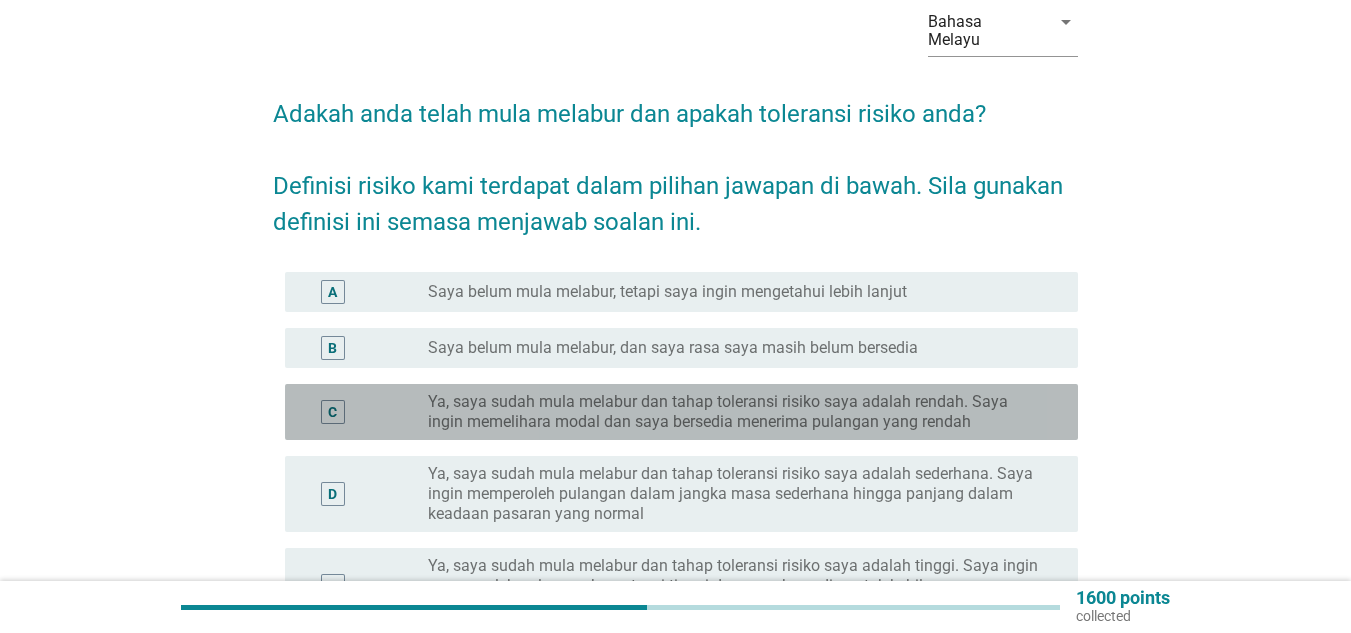 click on "Ya, saya sudah mula melabur dan tahap toleransi risiko saya adalah rendah. Saya ingin memelihara modal dan saya bersedia menerima pulangan yang rendah" at bounding box center (737, 412) 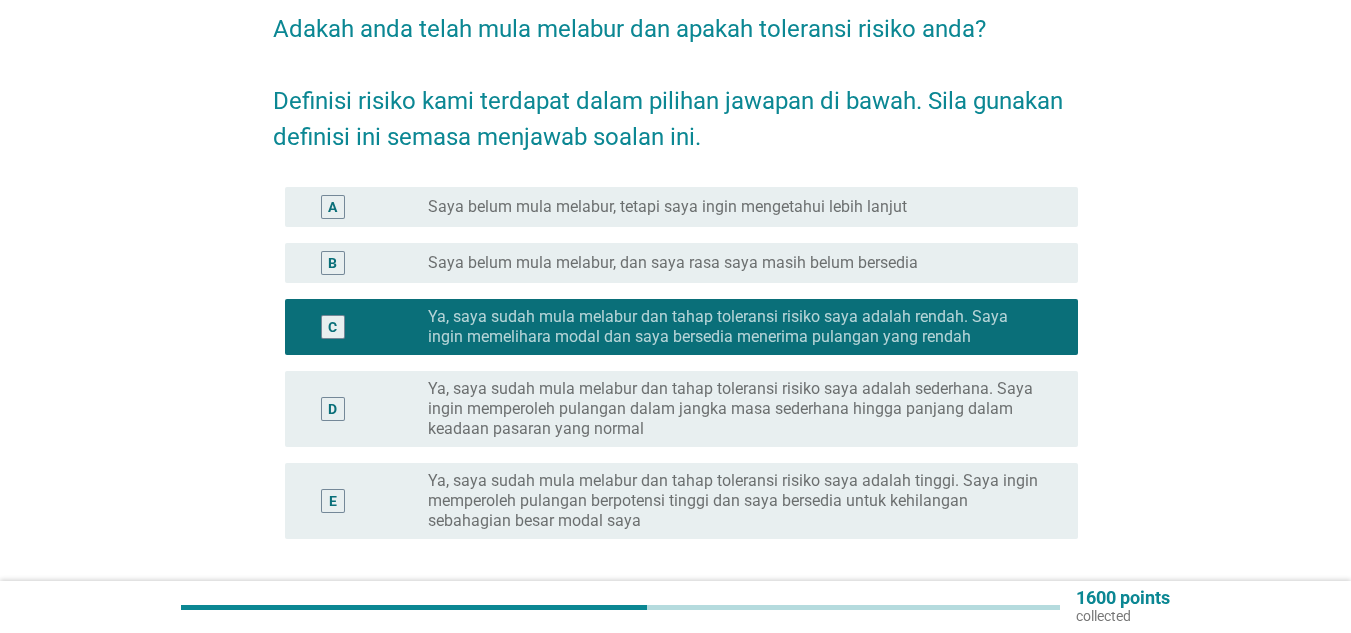 scroll, scrollTop: 300, scrollLeft: 0, axis: vertical 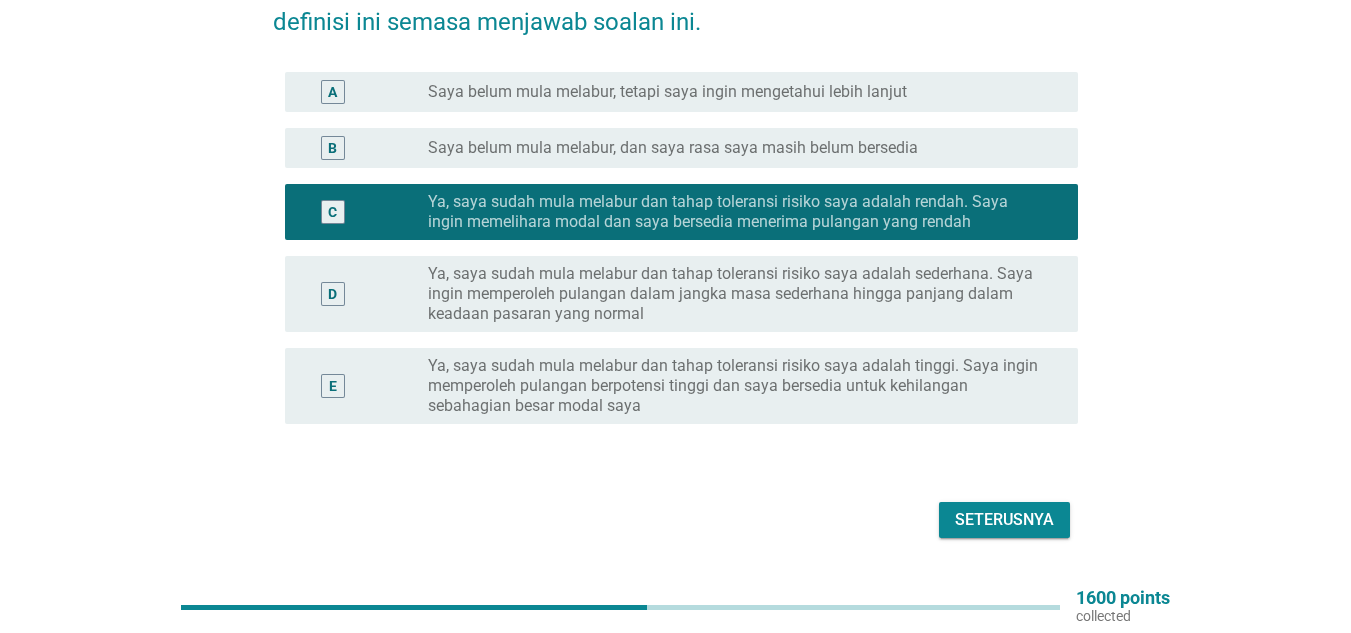 click on "Seterusnya" at bounding box center [1004, 520] 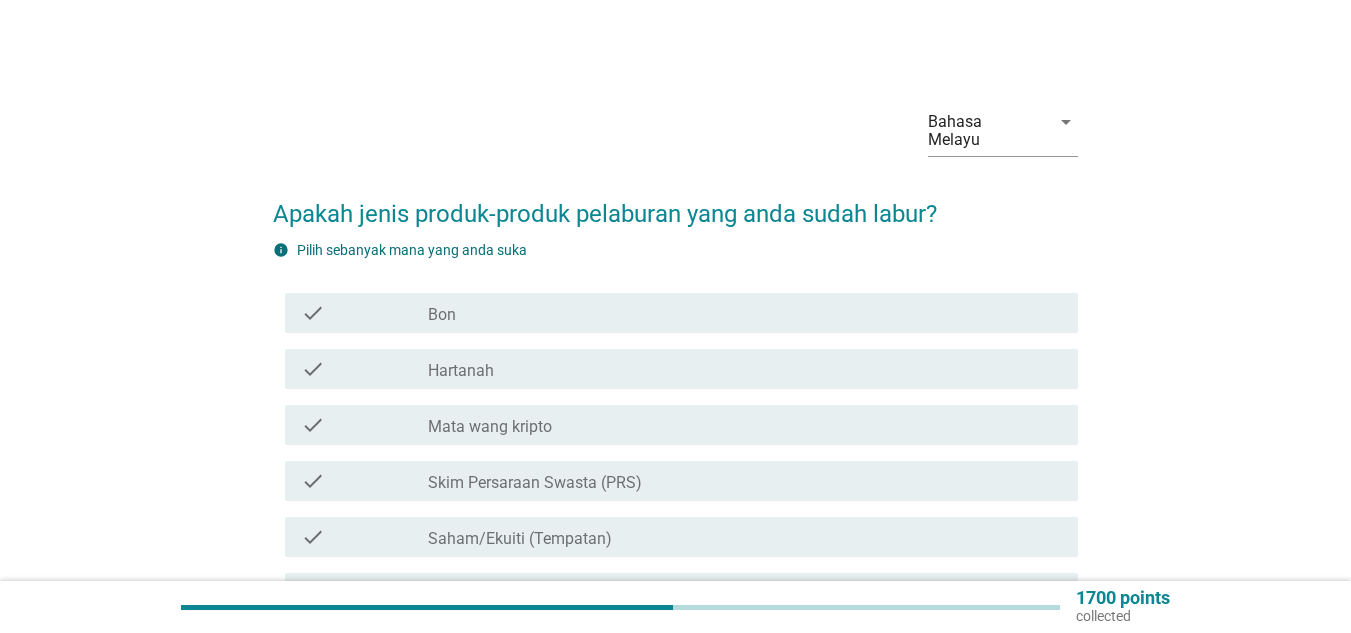 scroll, scrollTop: 200, scrollLeft: 0, axis: vertical 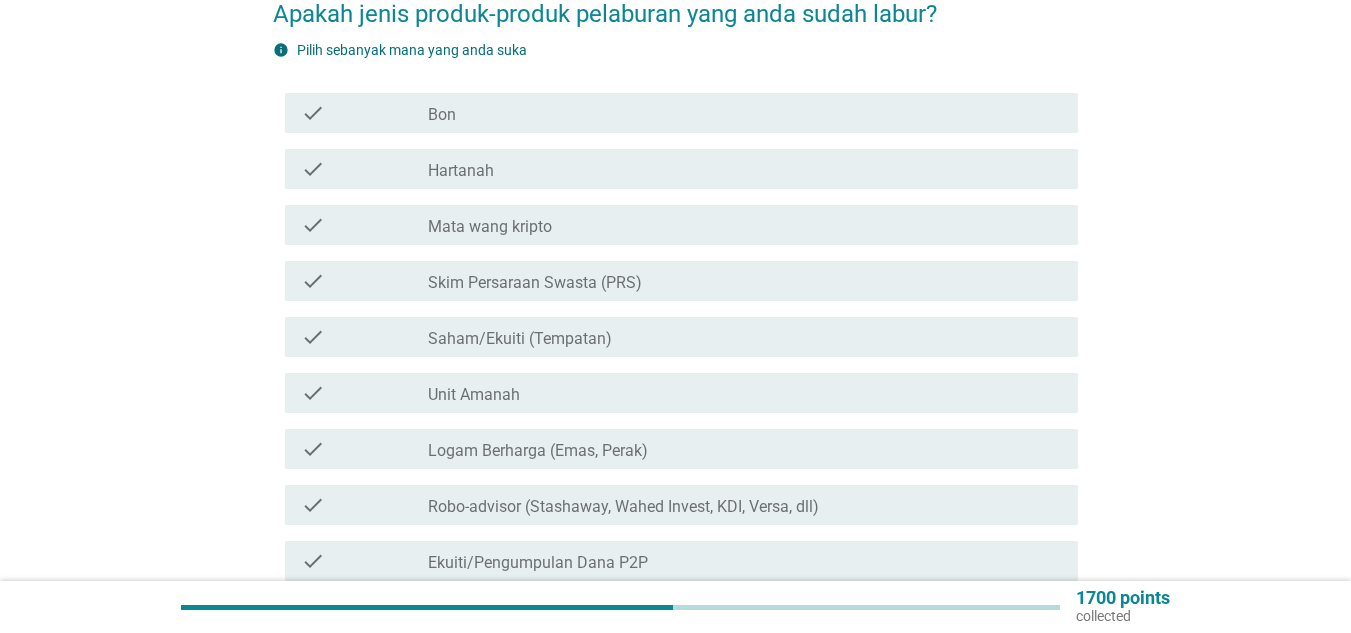 click on "check_box_outline_blank Logam Berharga (Emas, Perak)" at bounding box center [745, 449] 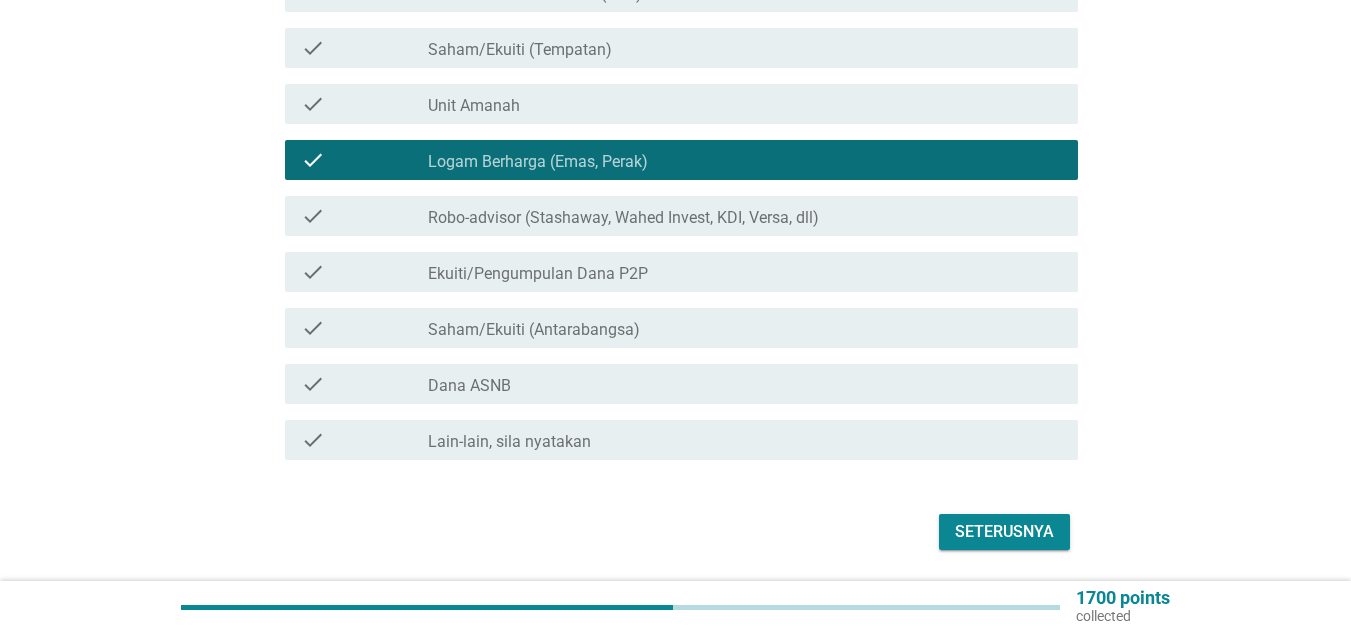 scroll, scrollTop: 500, scrollLeft: 0, axis: vertical 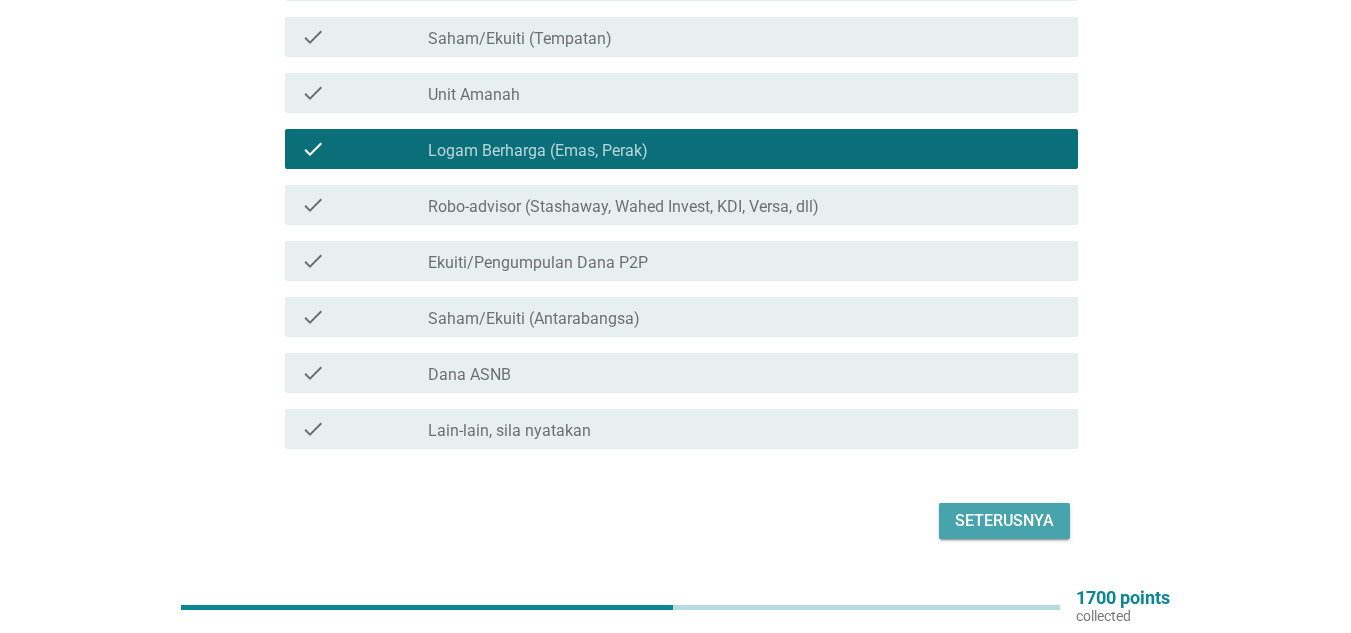 click on "Seterusnya" at bounding box center [1004, 521] 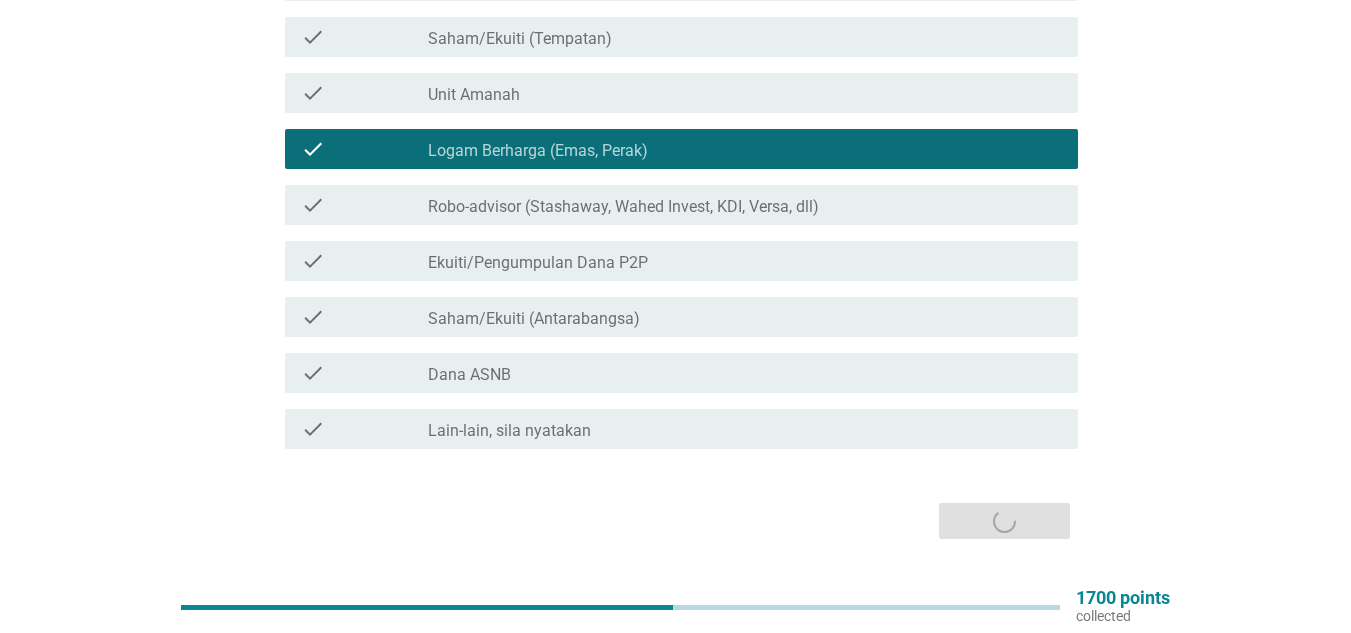 scroll, scrollTop: 0, scrollLeft: 0, axis: both 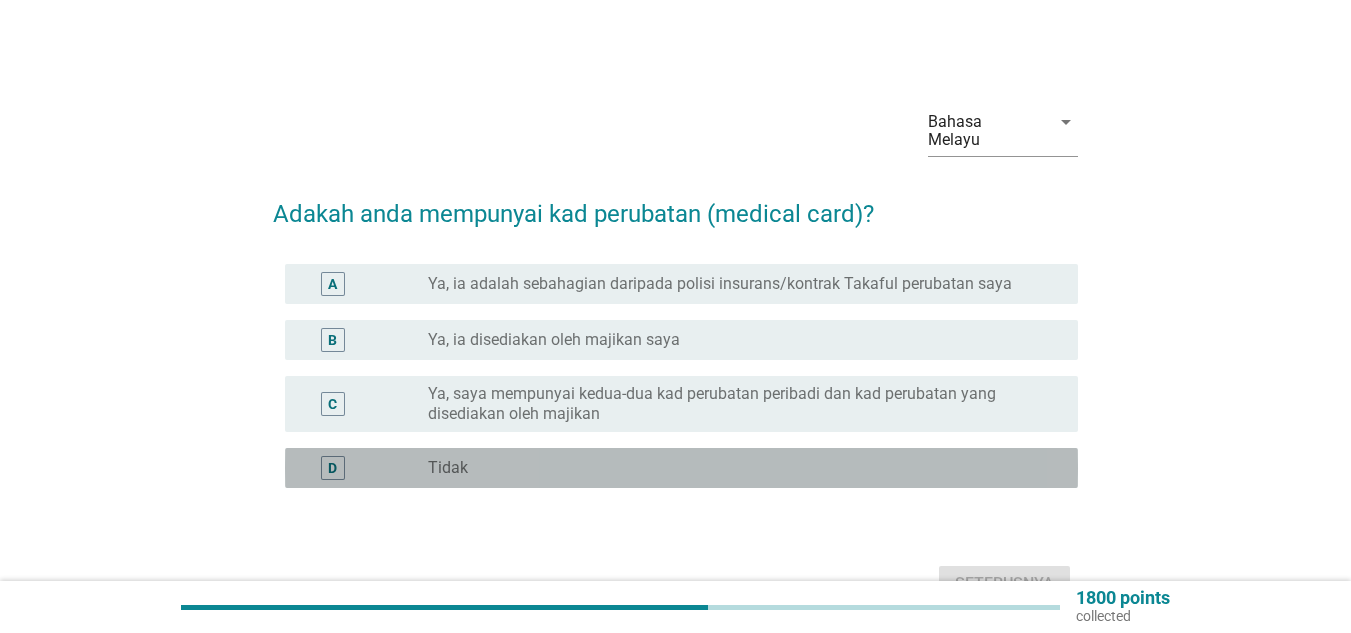 click on "radio_button_unchecked Tidak" at bounding box center [737, 468] 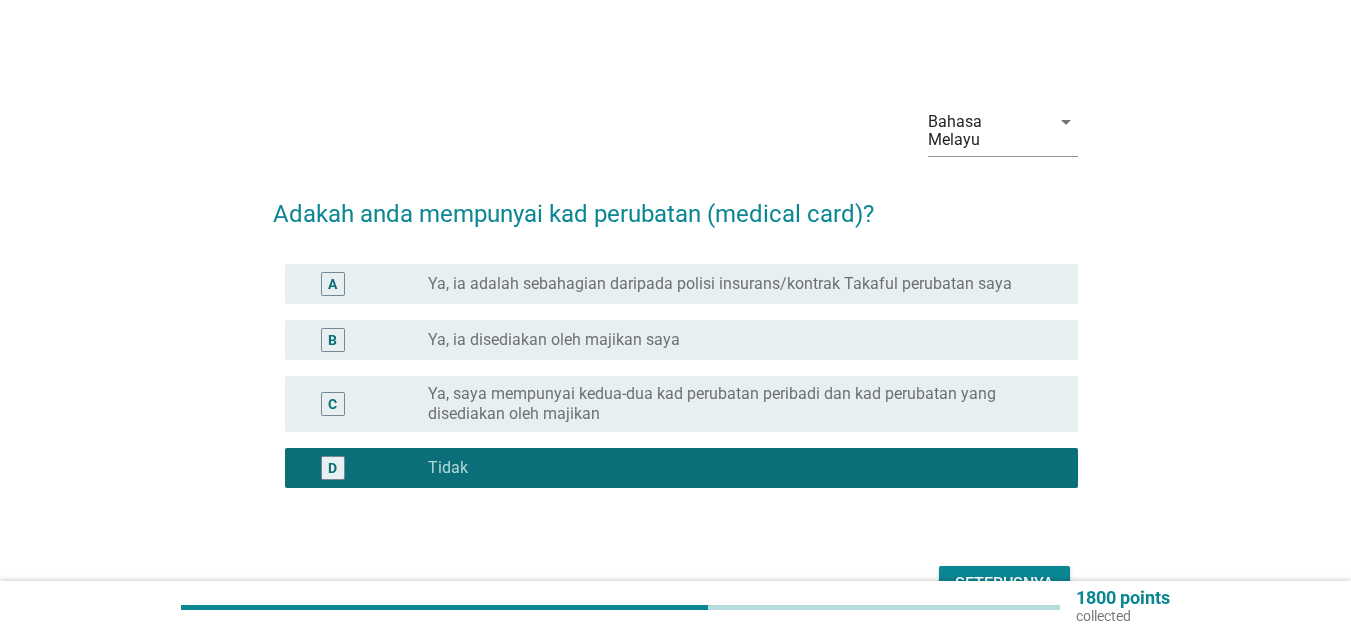 click on "Seterusnya" at bounding box center (1004, 584) 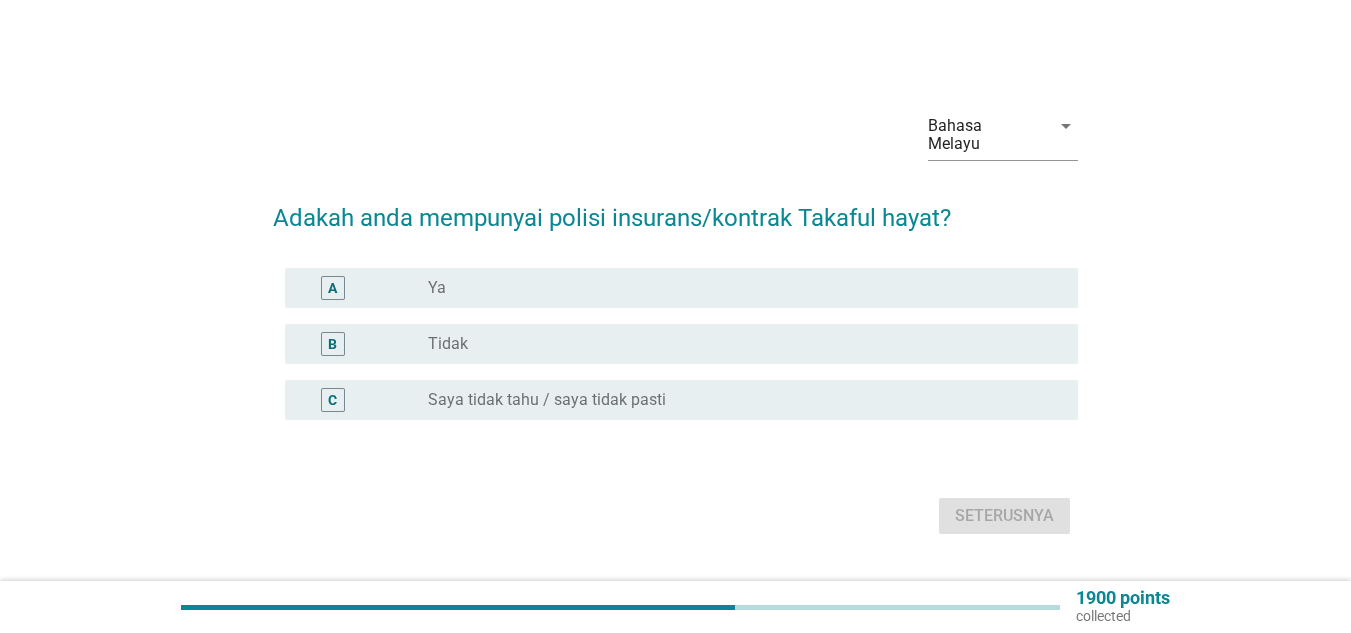 click on "radio_button_unchecked Tidak" at bounding box center [737, 344] 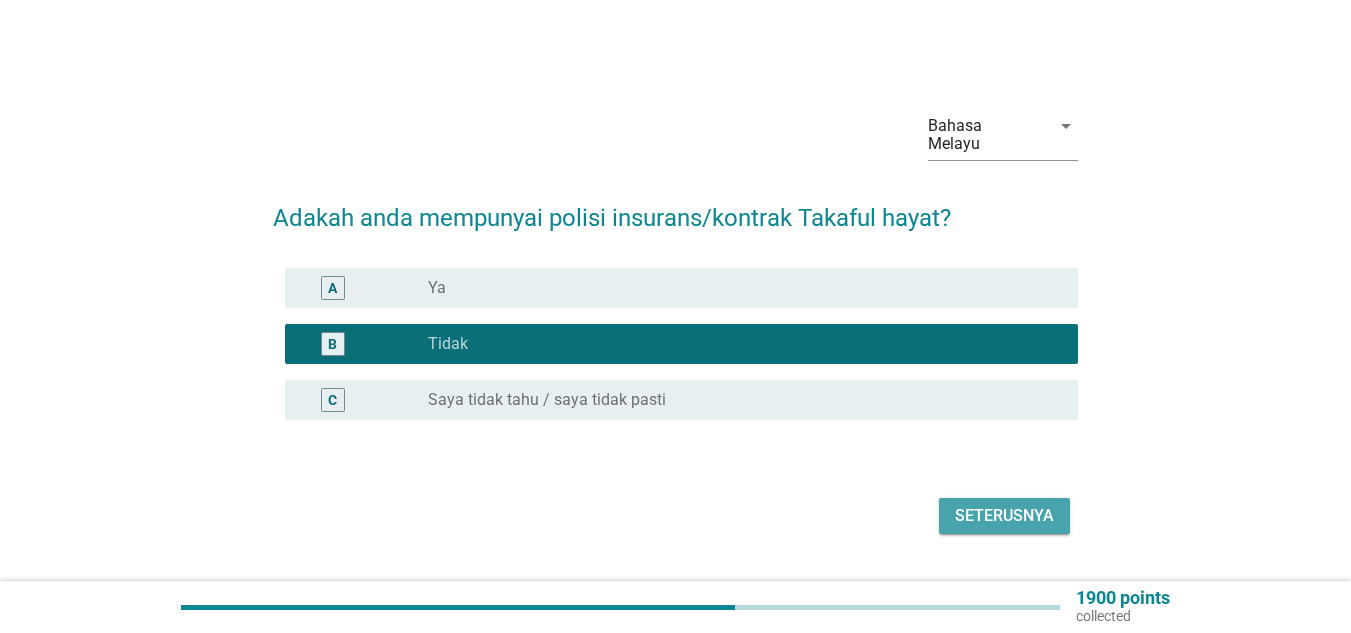 click on "Seterusnya" at bounding box center (1004, 516) 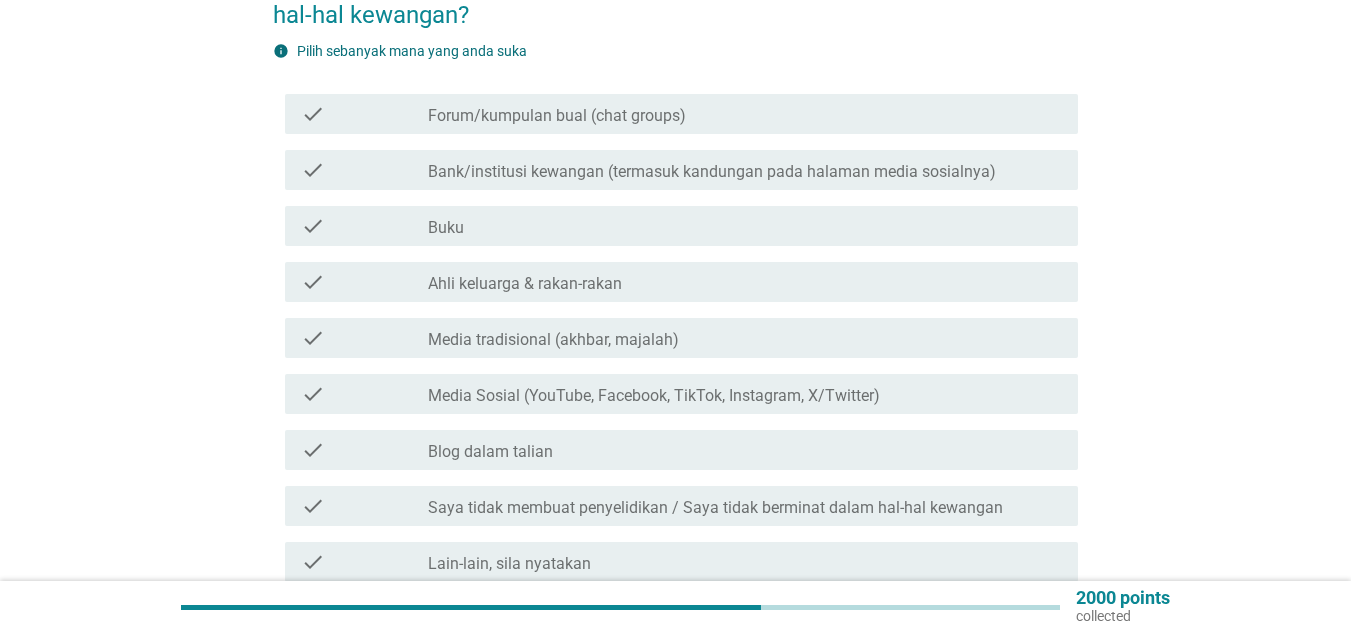 scroll, scrollTop: 200, scrollLeft: 0, axis: vertical 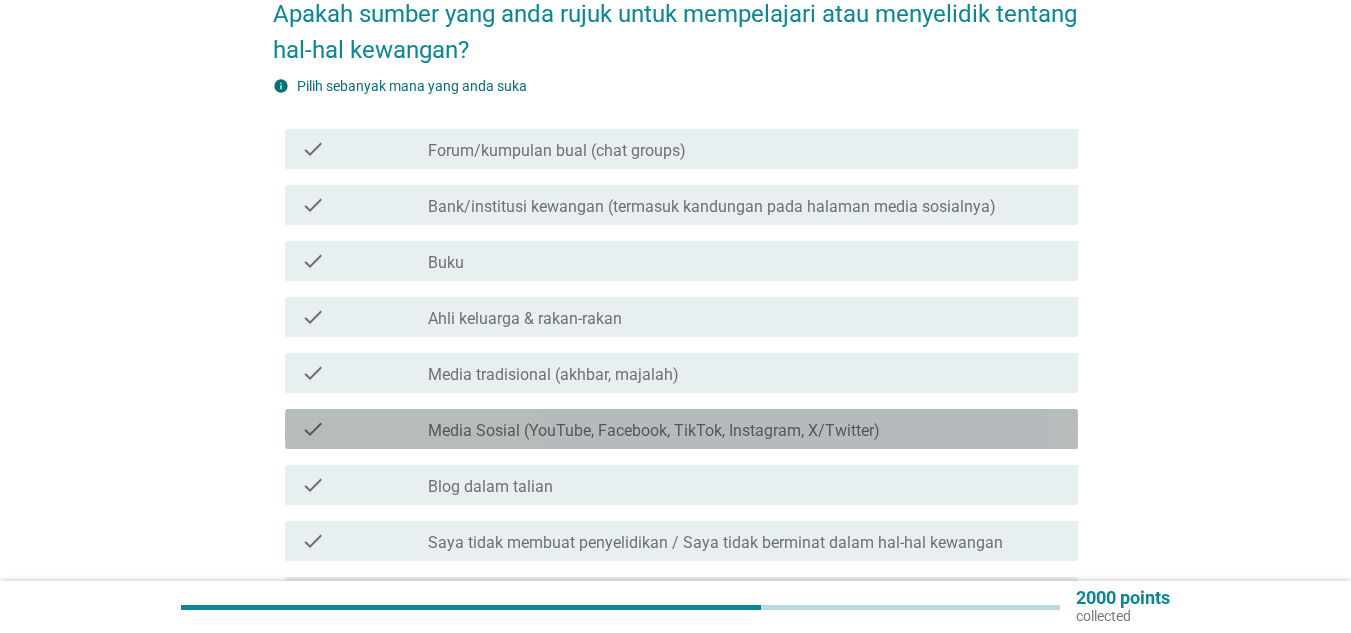 click on "Media Sosial (YouTube, Facebook, TikTok, Instagram, X/Twitter)" at bounding box center (654, 431) 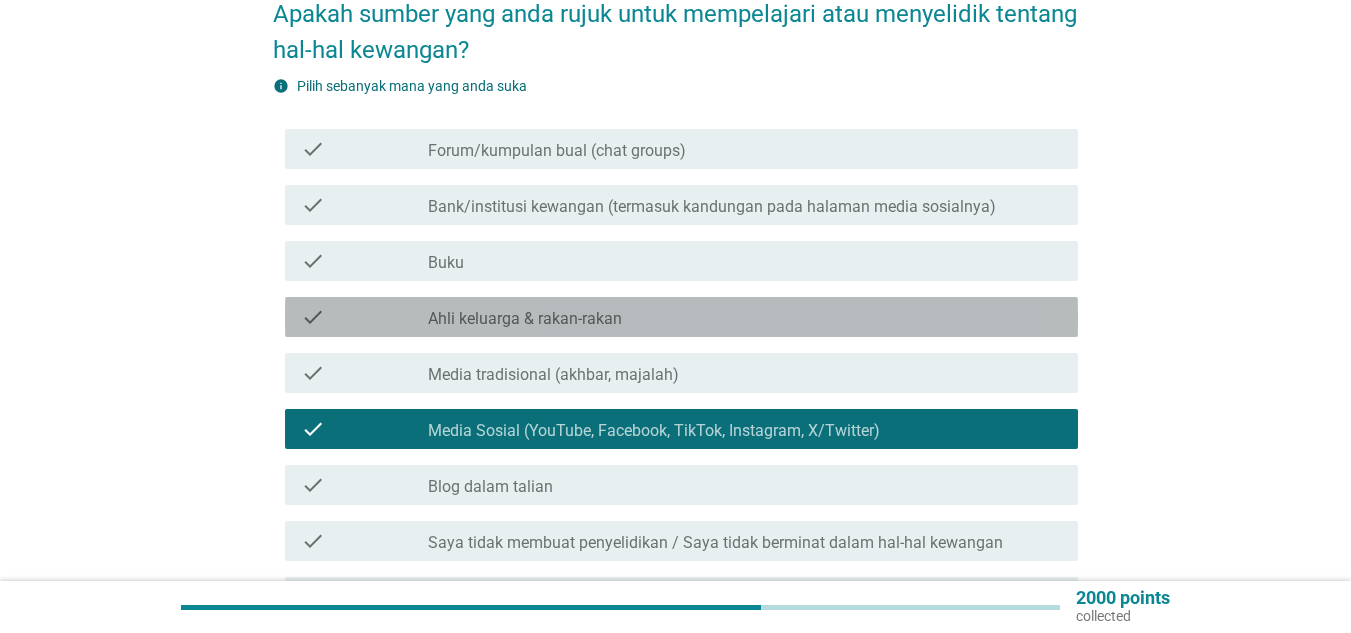 click on "check_box_outline_blank Ahli keluarga & rakan-rakan" at bounding box center [745, 317] 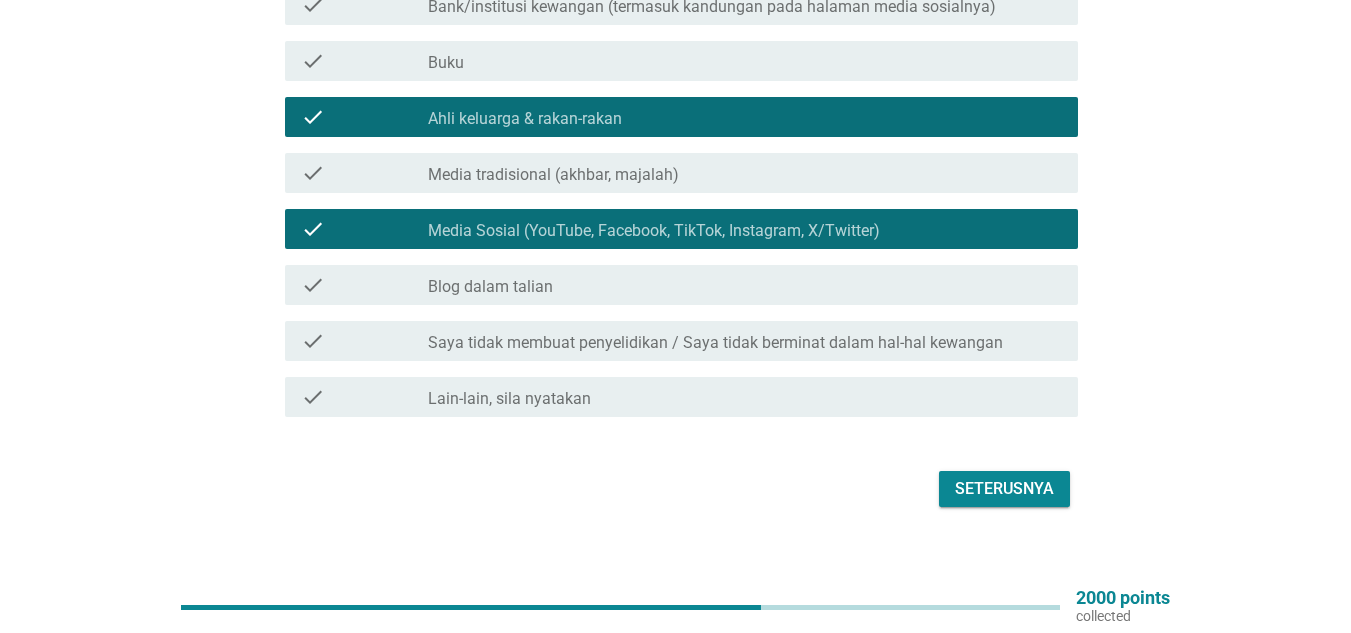 scroll, scrollTop: 100, scrollLeft: 0, axis: vertical 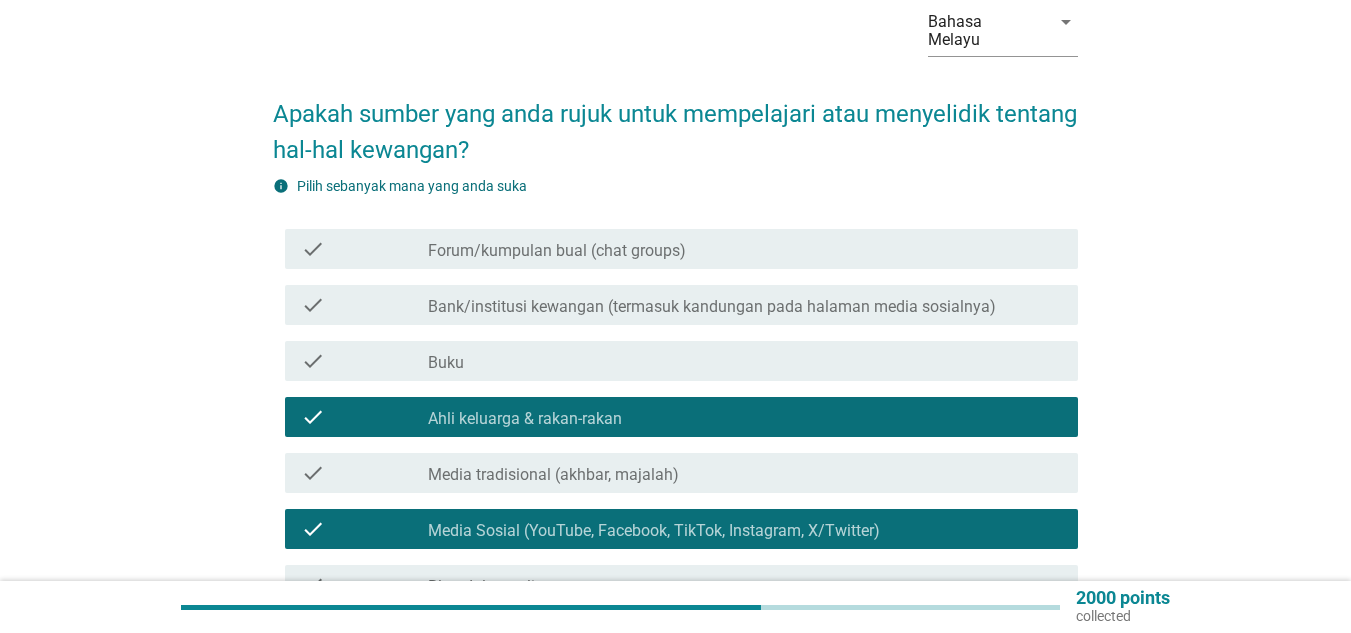 click on "check_box_outline_blank Forum/kumpulan bual (chat groups)" at bounding box center [745, 249] 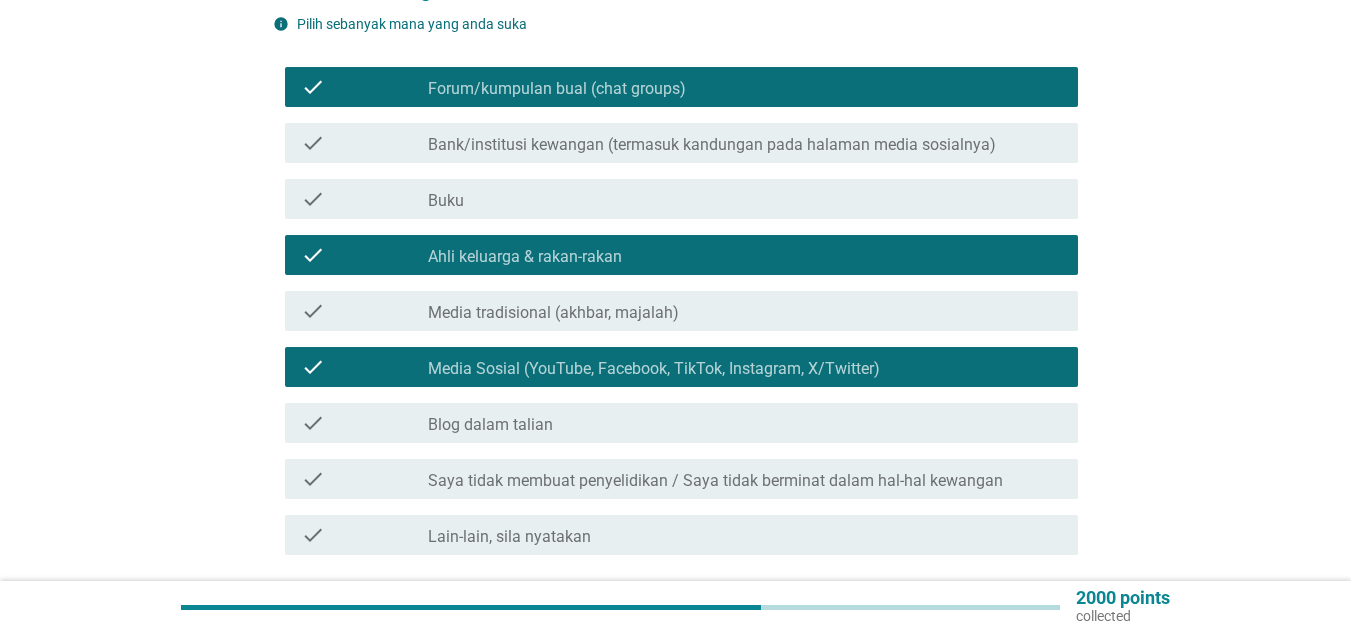 scroll, scrollTop: 404, scrollLeft: 0, axis: vertical 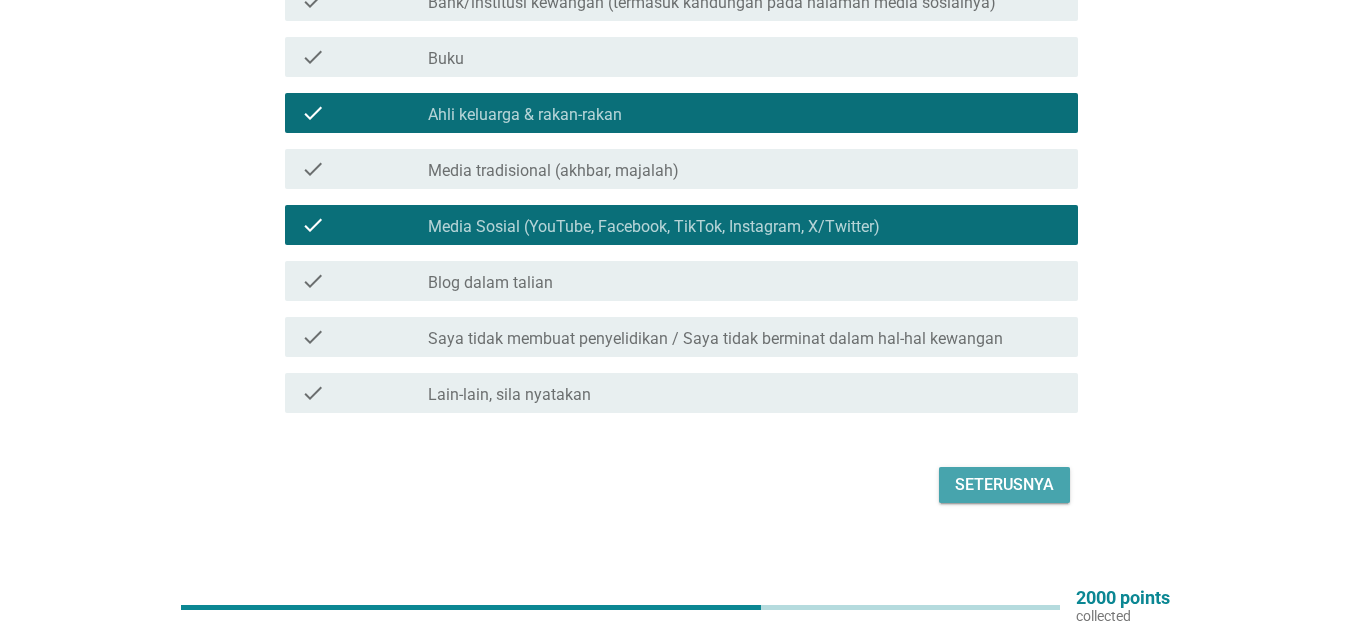 click on "Seterusnya" at bounding box center [1004, 485] 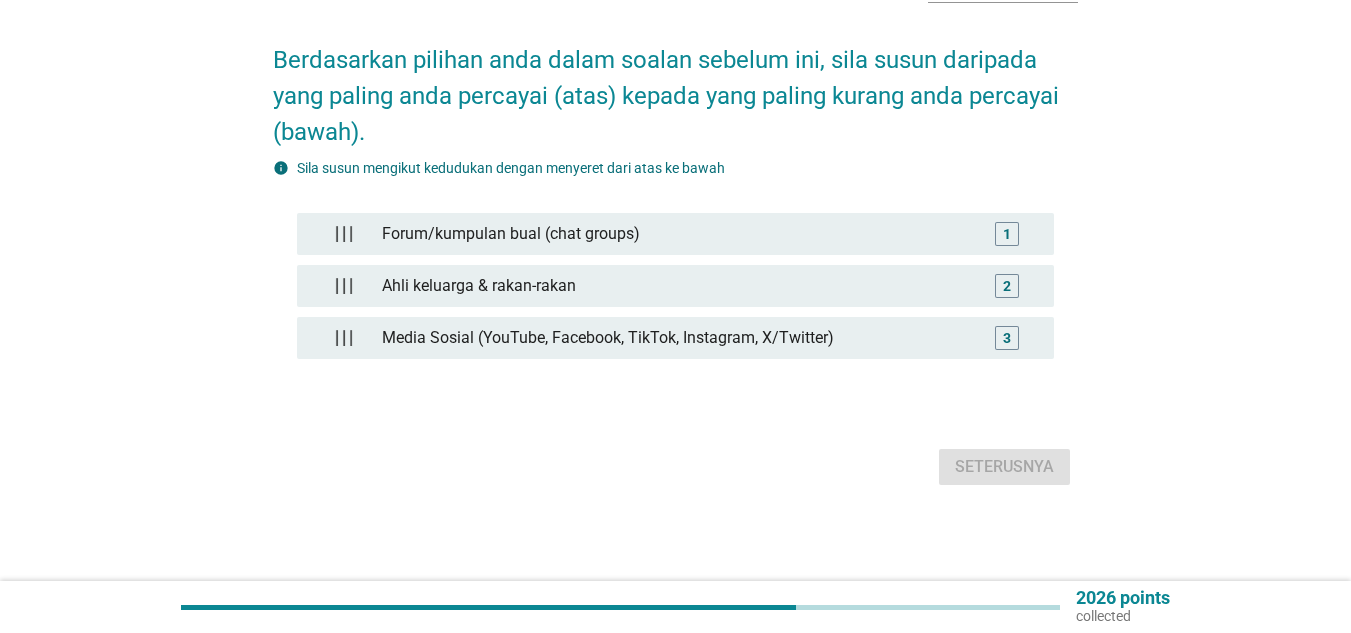 scroll, scrollTop: 0, scrollLeft: 0, axis: both 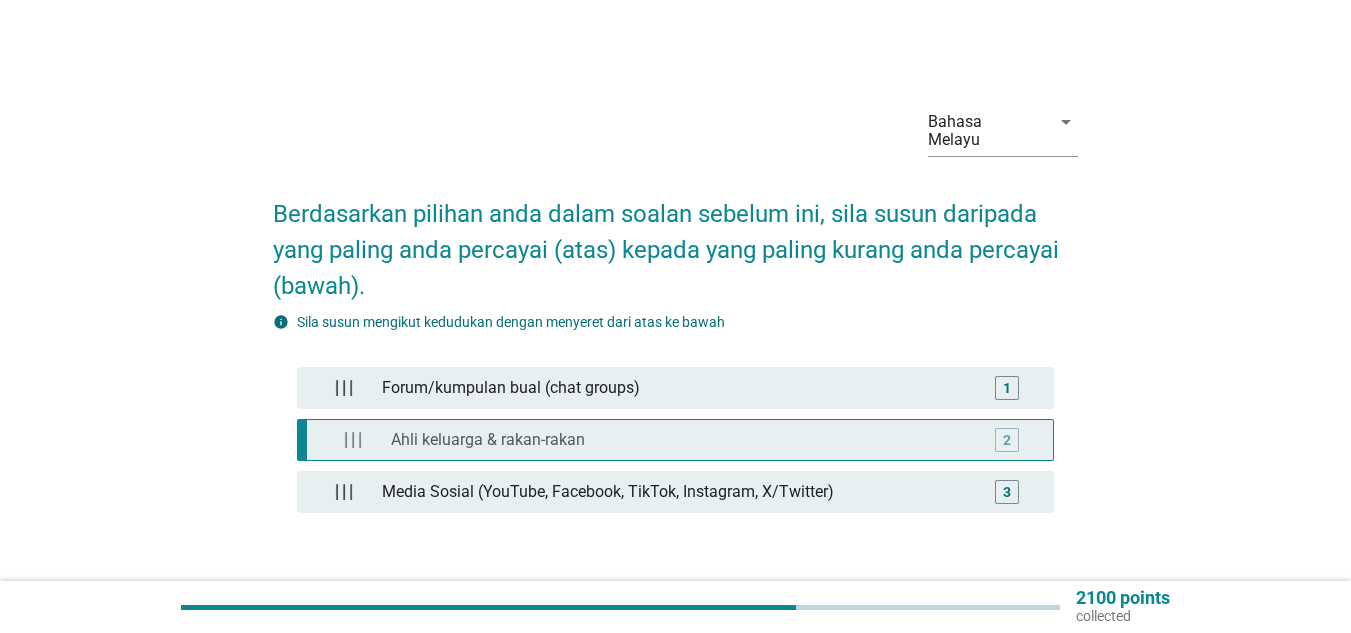 type 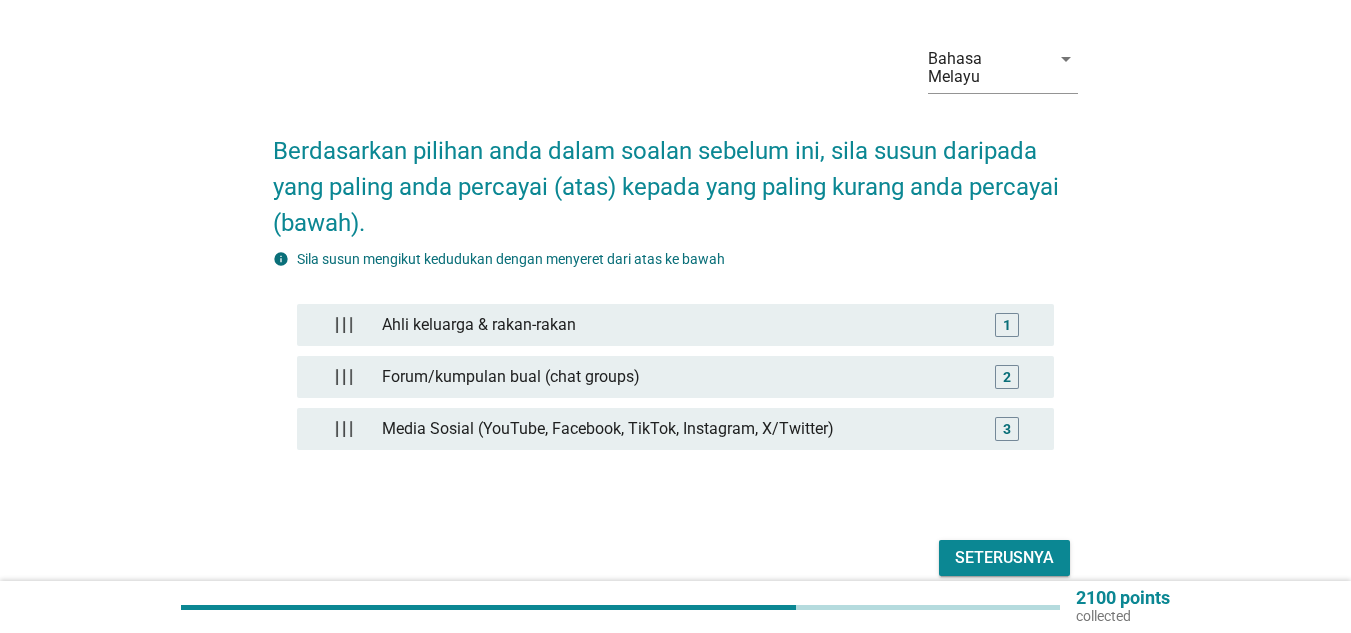 scroll, scrollTop: 136, scrollLeft: 0, axis: vertical 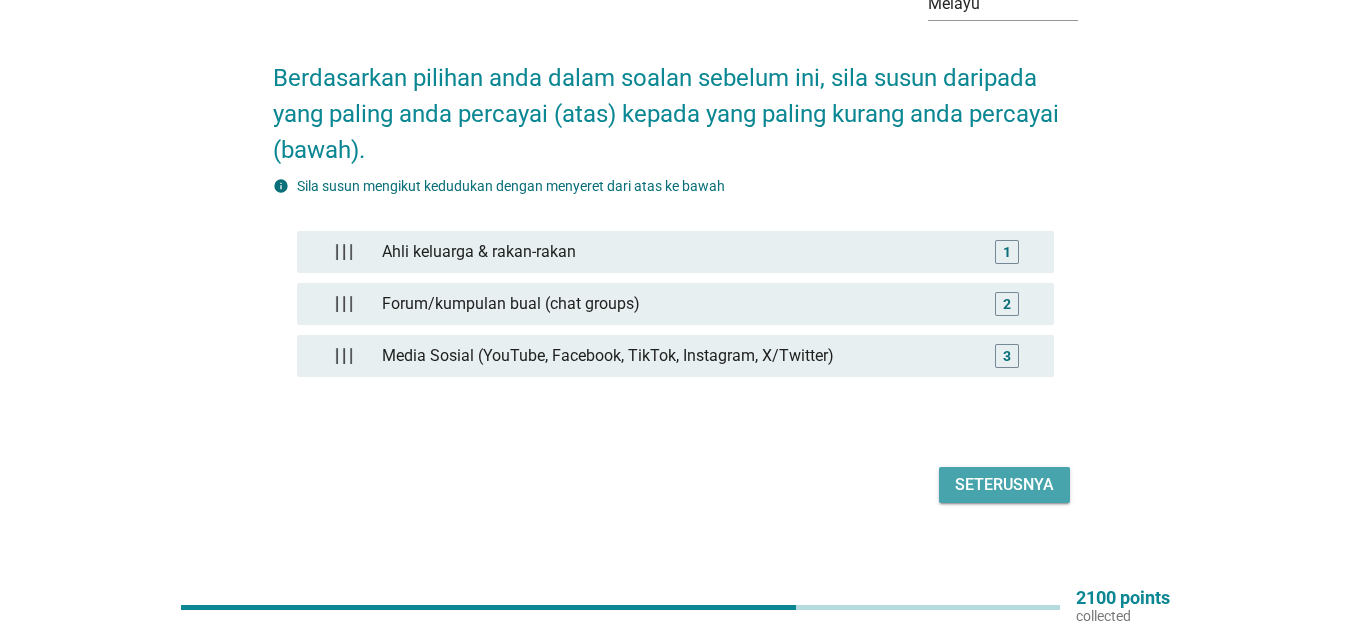 click on "Seterusnya" at bounding box center (1004, 485) 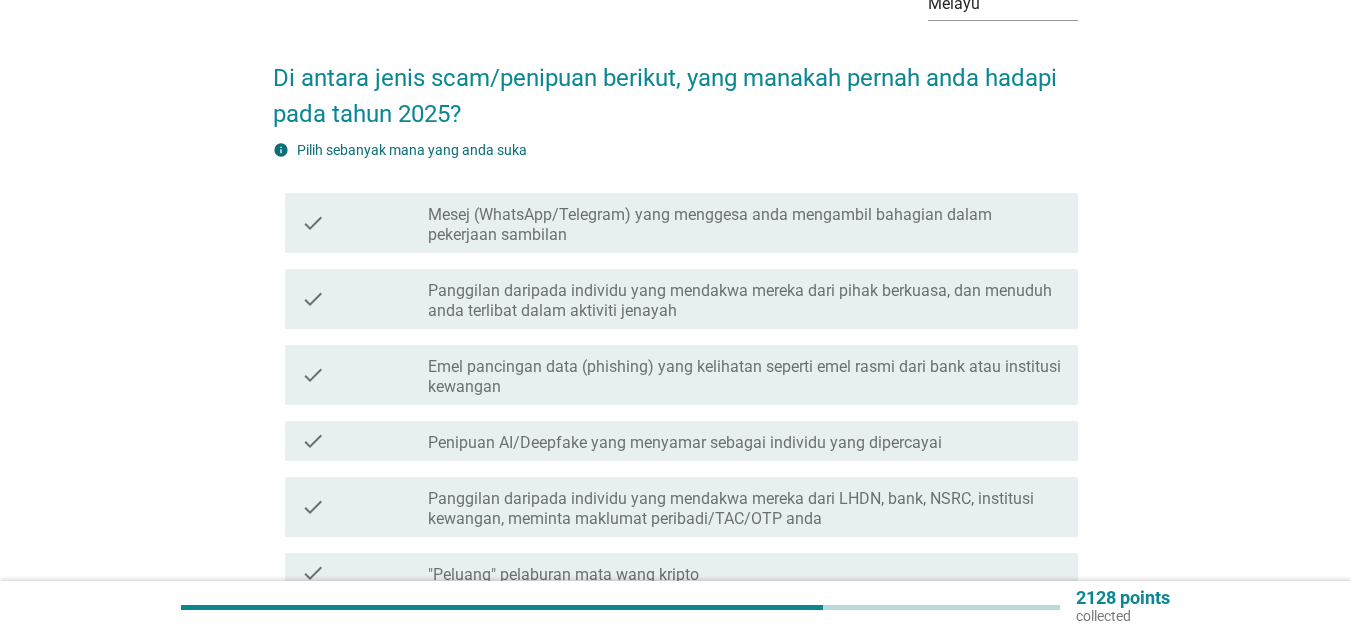 scroll, scrollTop: 0, scrollLeft: 0, axis: both 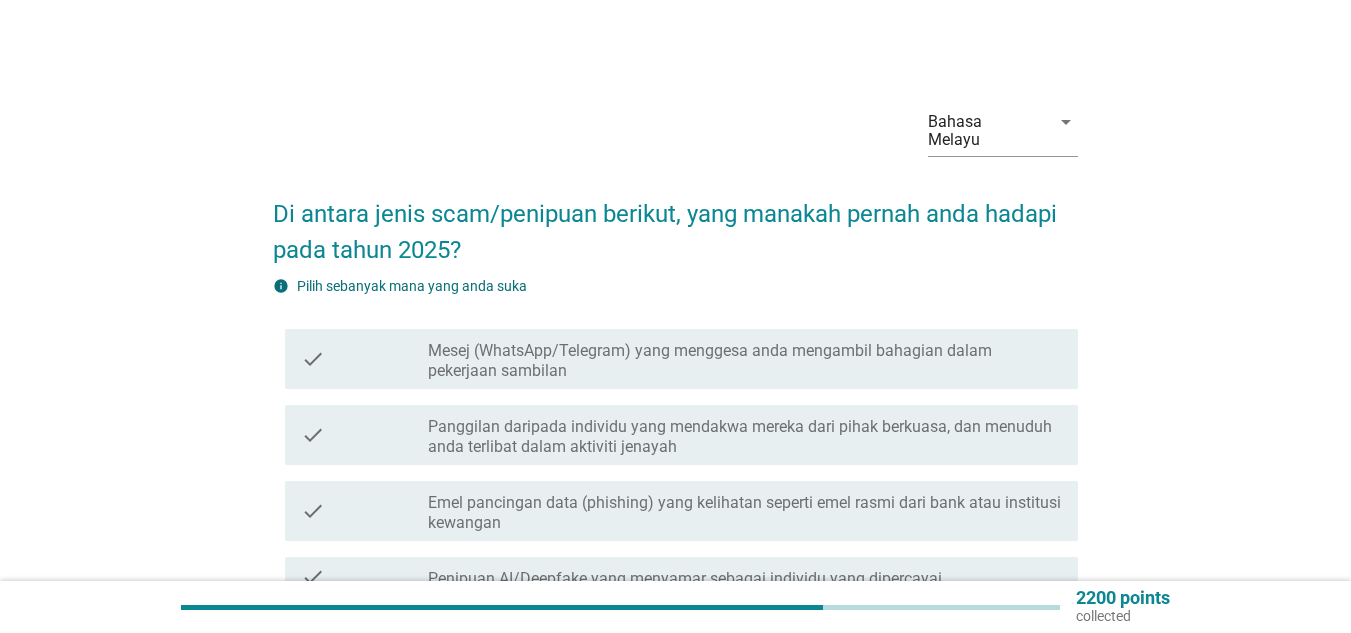 click on "Panggilan daripada individu yang mendakwa mereka dari pihak berkuasa, dan menuduh anda terlibat dalam aktiviti jenayah" at bounding box center [745, 437] 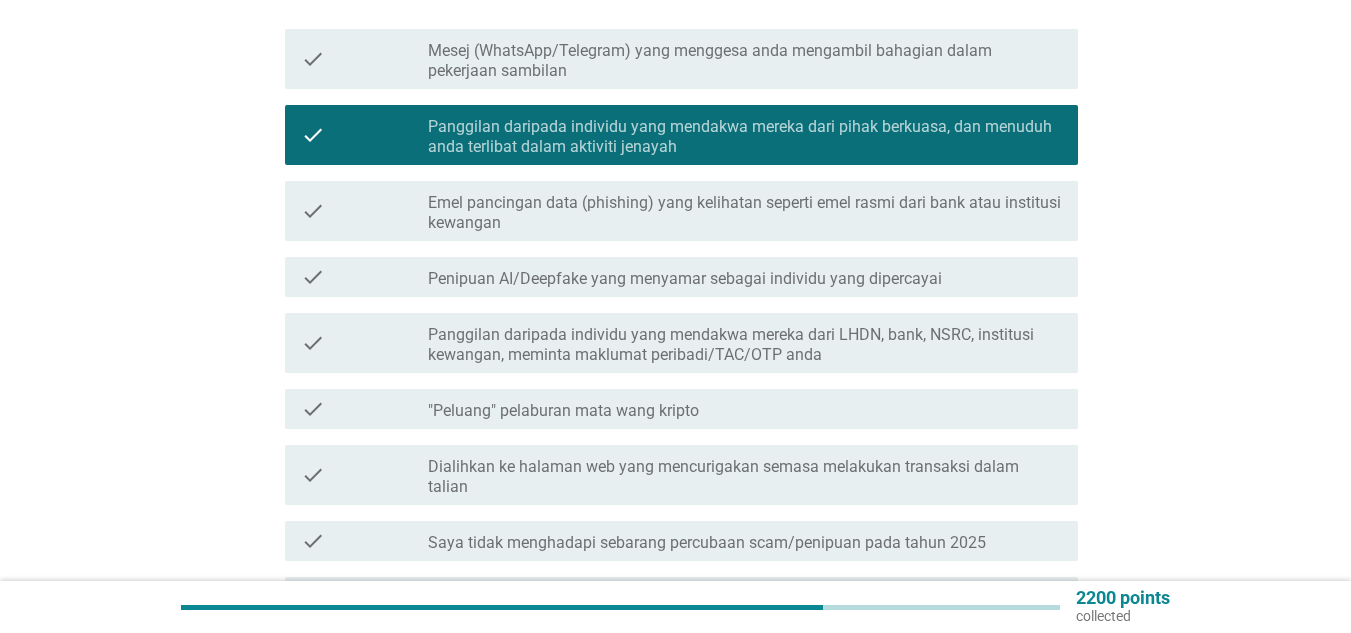 scroll, scrollTop: 400, scrollLeft: 0, axis: vertical 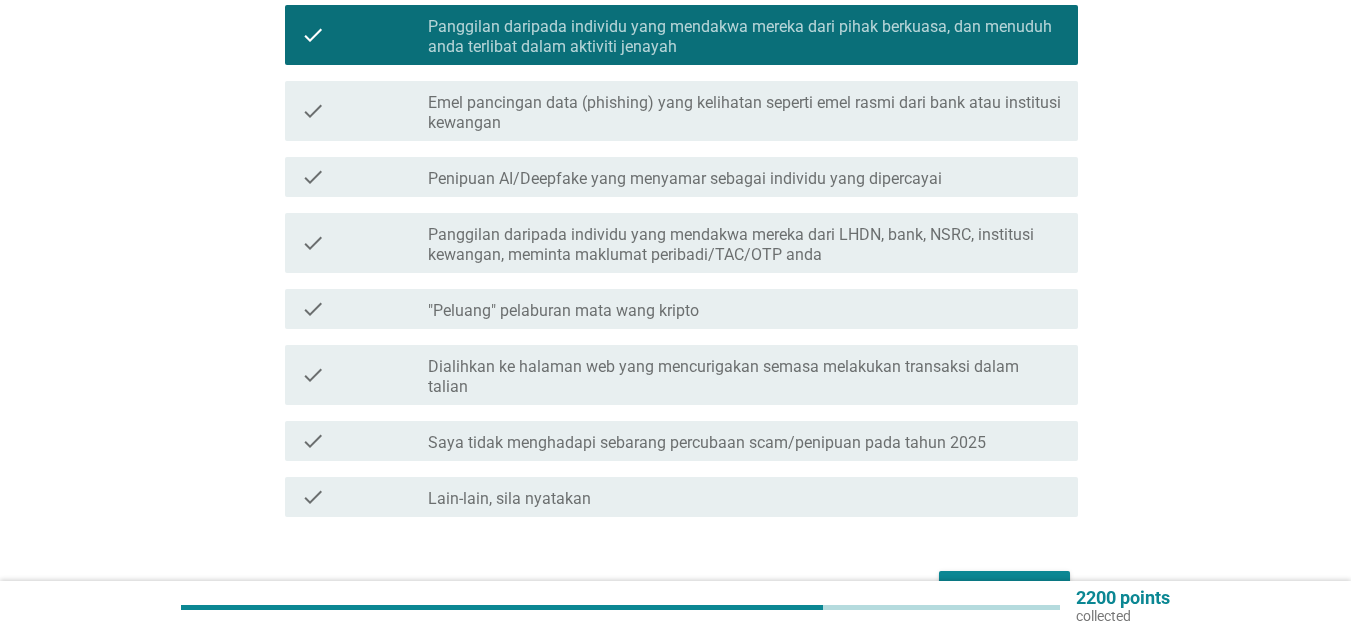 click on "Seterusnya" at bounding box center (1004, 589) 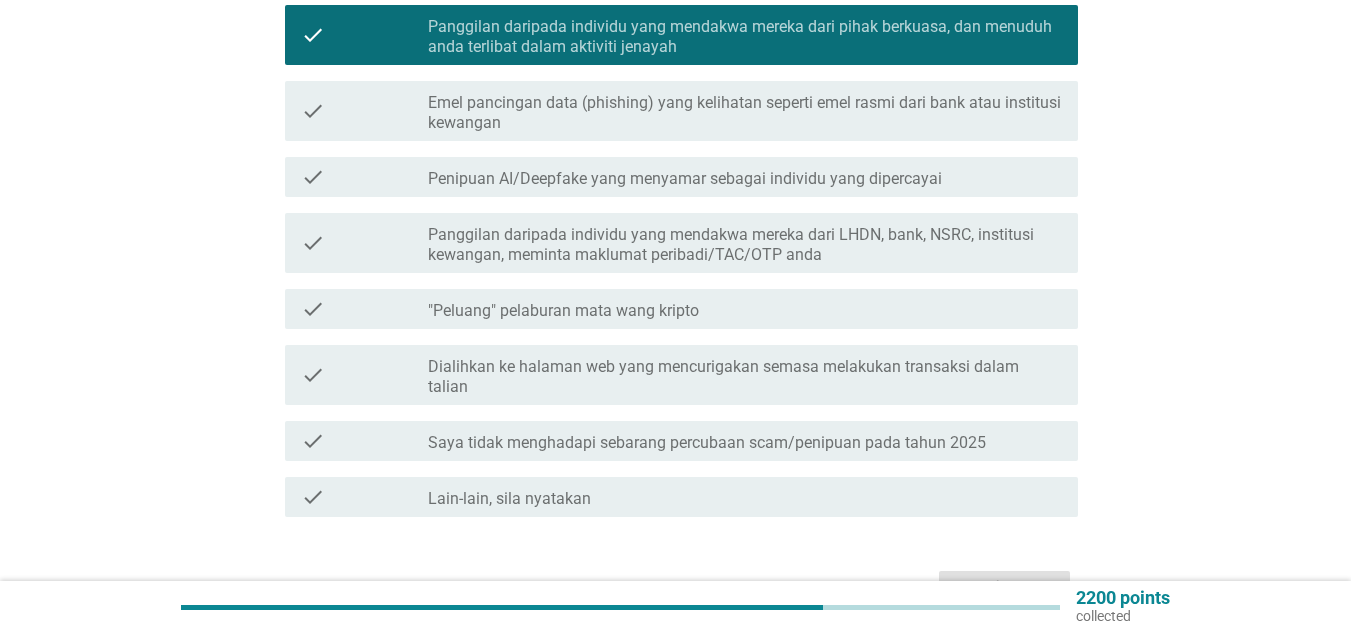 scroll, scrollTop: 0, scrollLeft: 0, axis: both 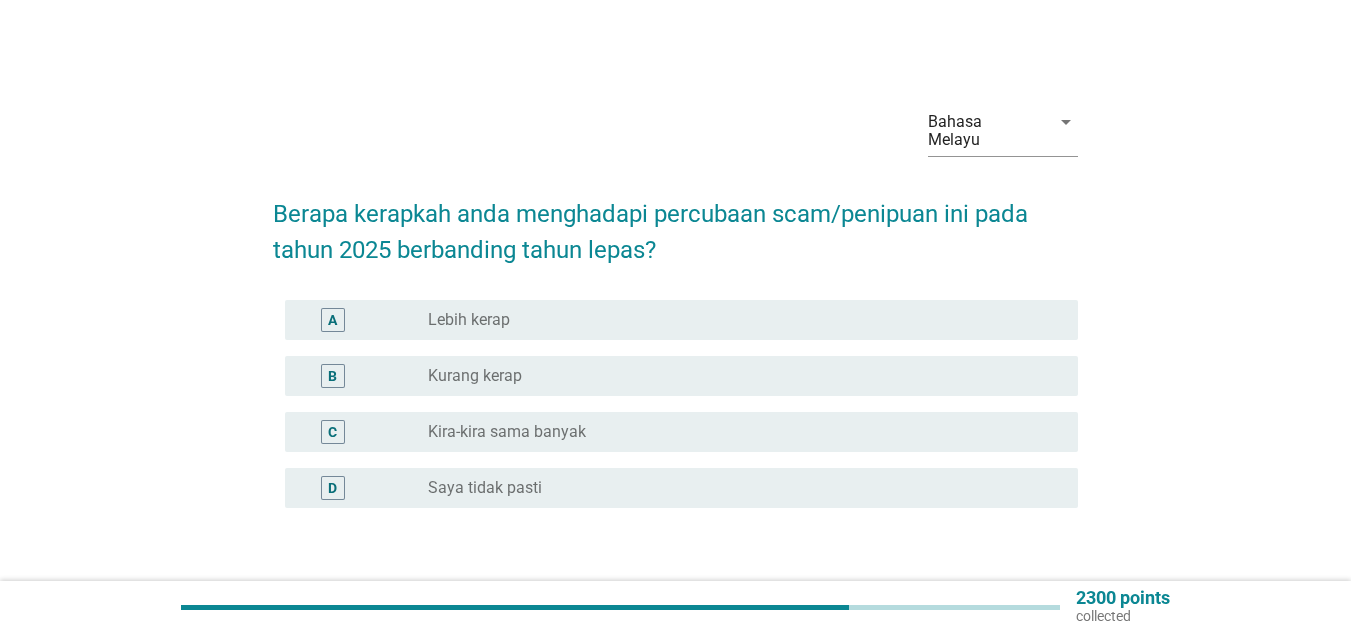 click on "radio_button_unchecked Lebih kerap" at bounding box center (737, 320) 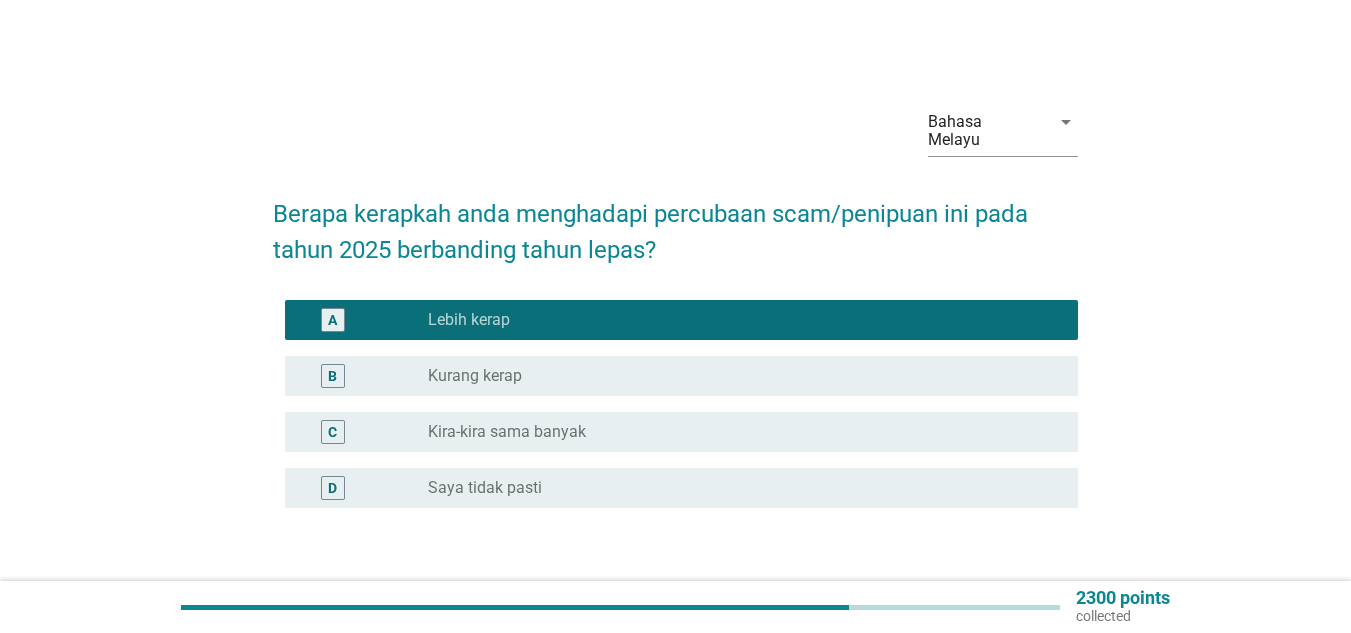 click on "Seterusnya" at bounding box center (1004, 604) 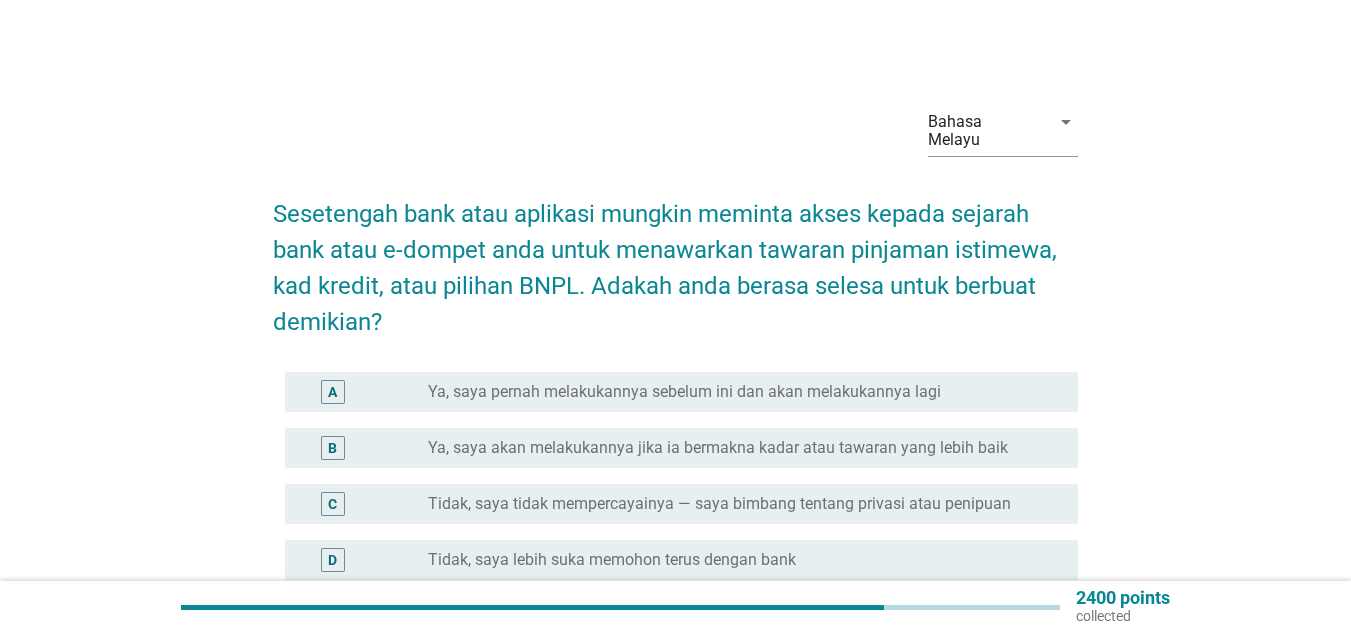 scroll, scrollTop: 100, scrollLeft: 0, axis: vertical 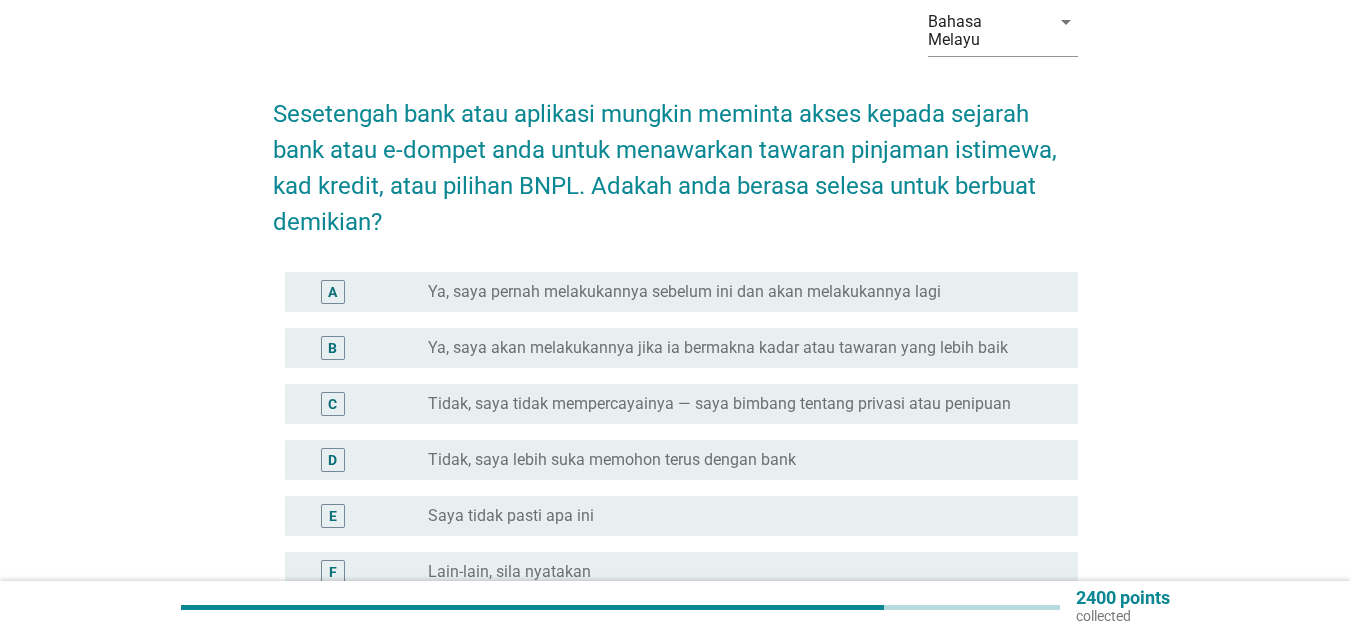 click on "Tidak, saya tidak mempercayainya — saya bimbang tentang privasi atau penipuan" at bounding box center [719, 404] 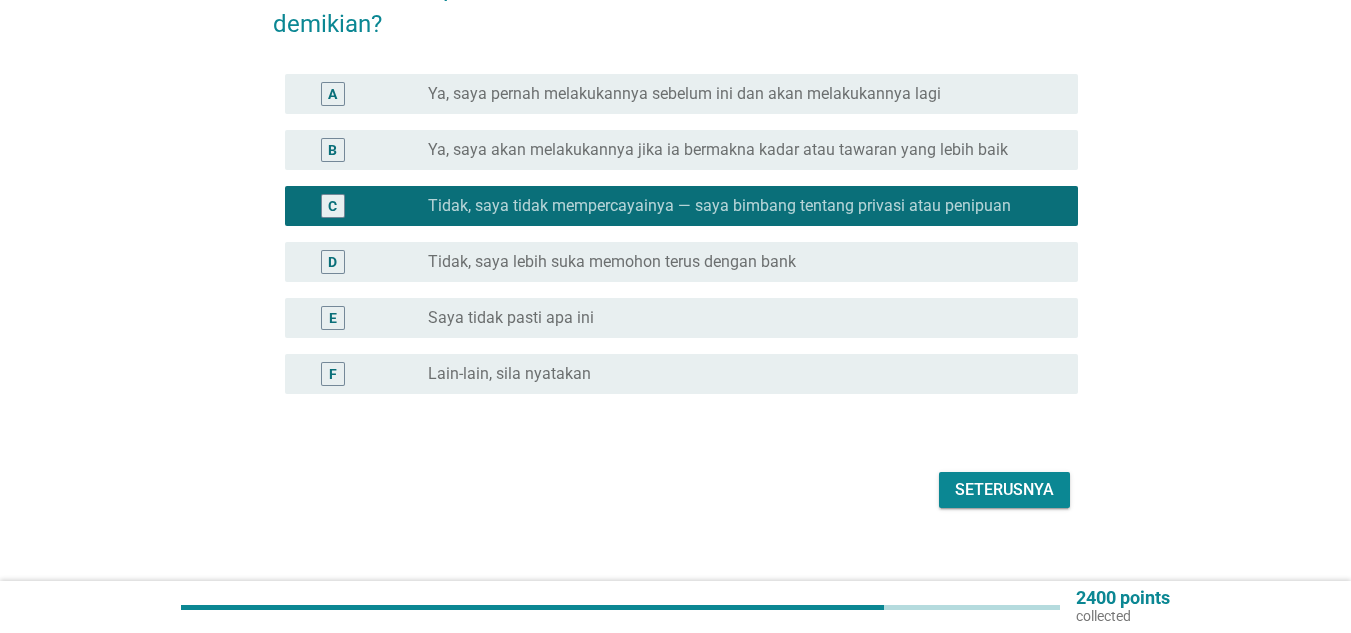 scroll, scrollTop: 300, scrollLeft: 0, axis: vertical 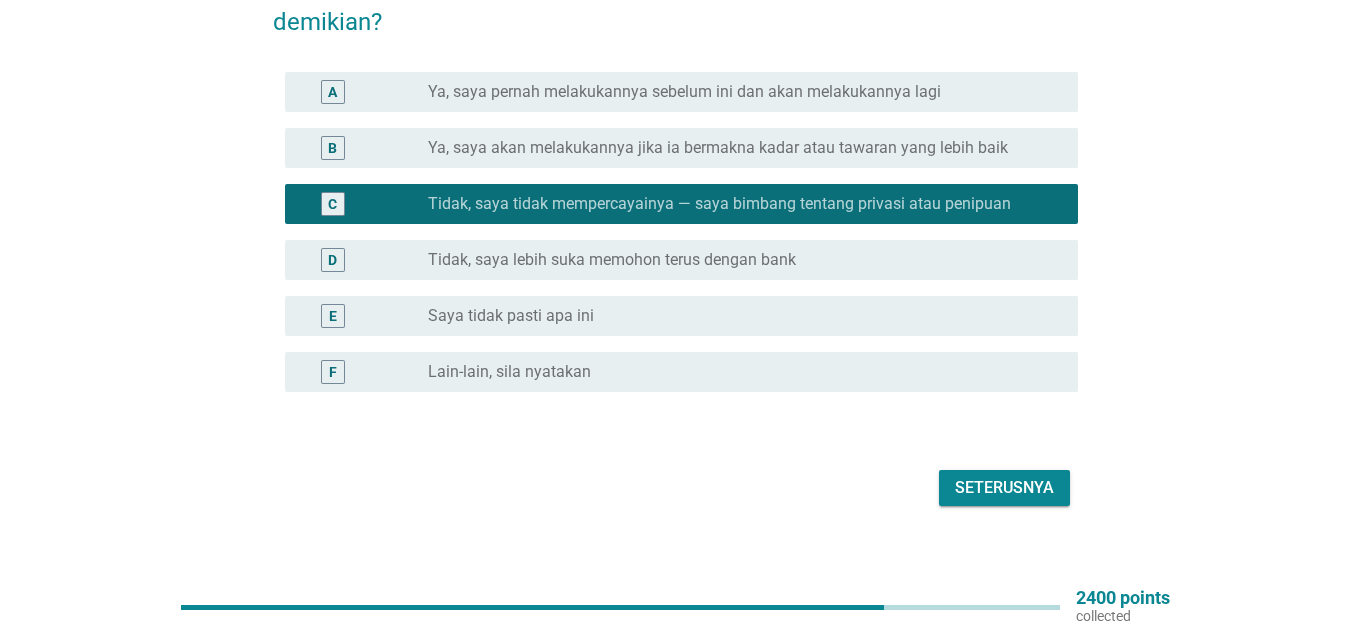 click on "Seterusnya" at bounding box center [1004, 488] 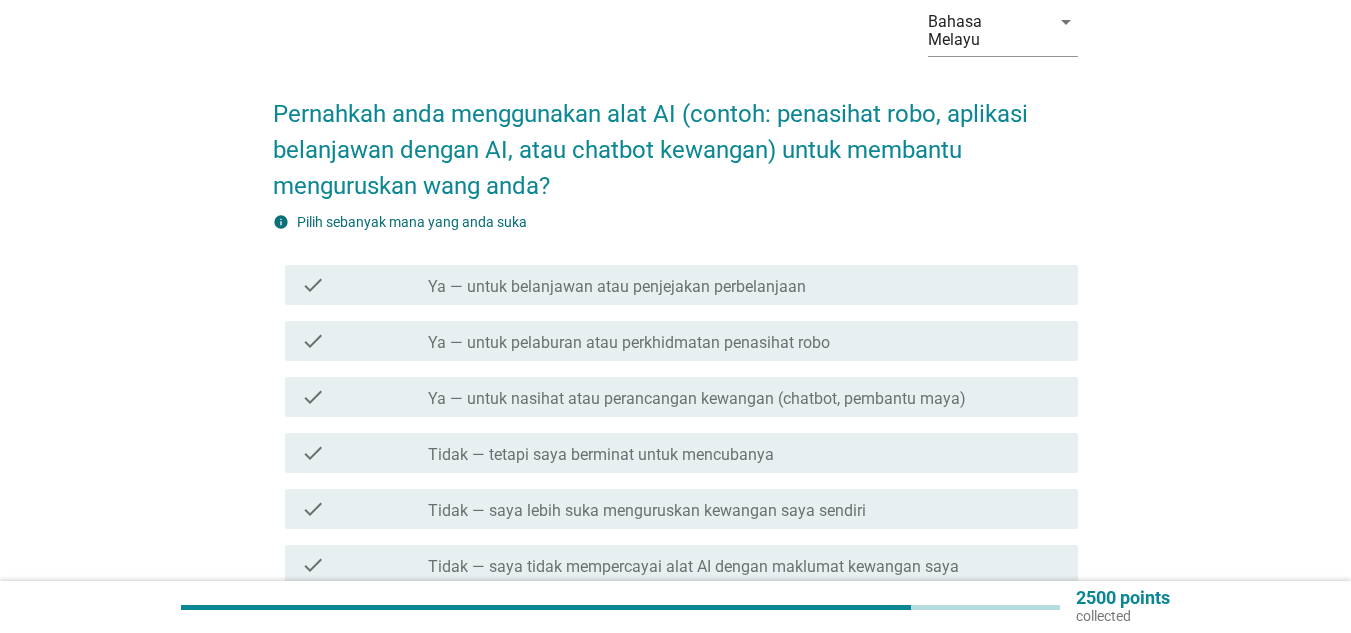 scroll, scrollTop: 200, scrollLeft: 0, axis: vertical 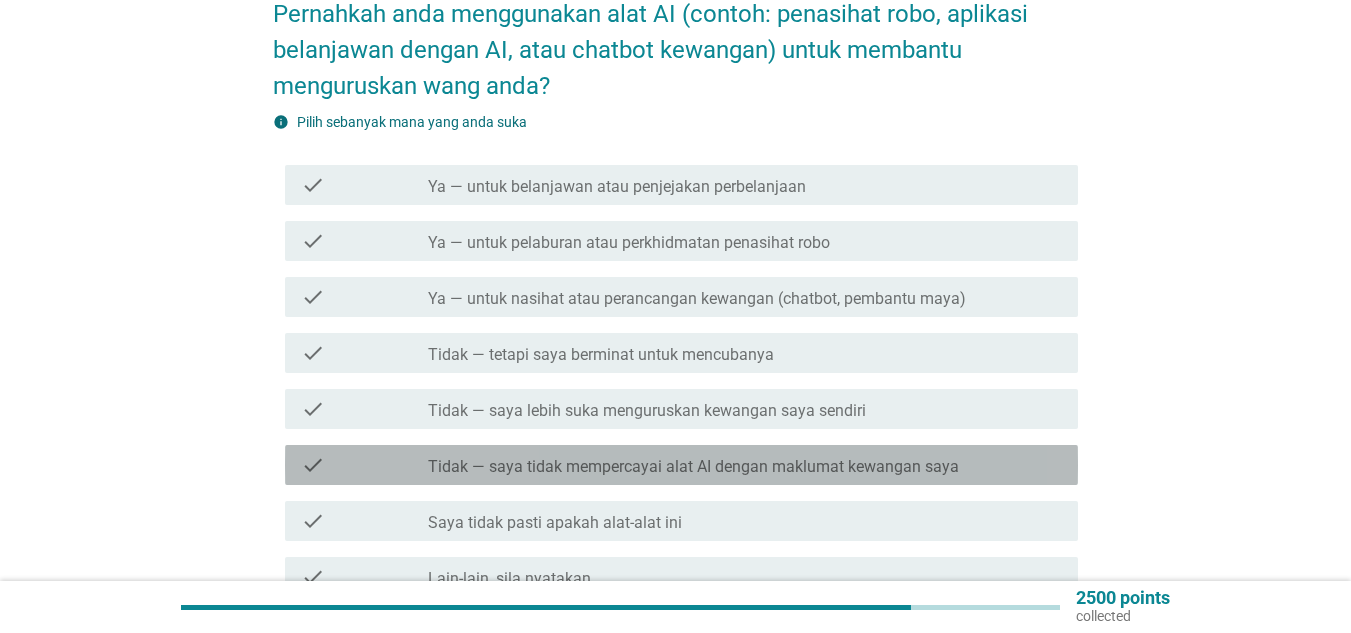 click on "Tidak — saya tidak mempercayai alat AI dengan maklumat kewangan saya" at bounding box center [693, 467] 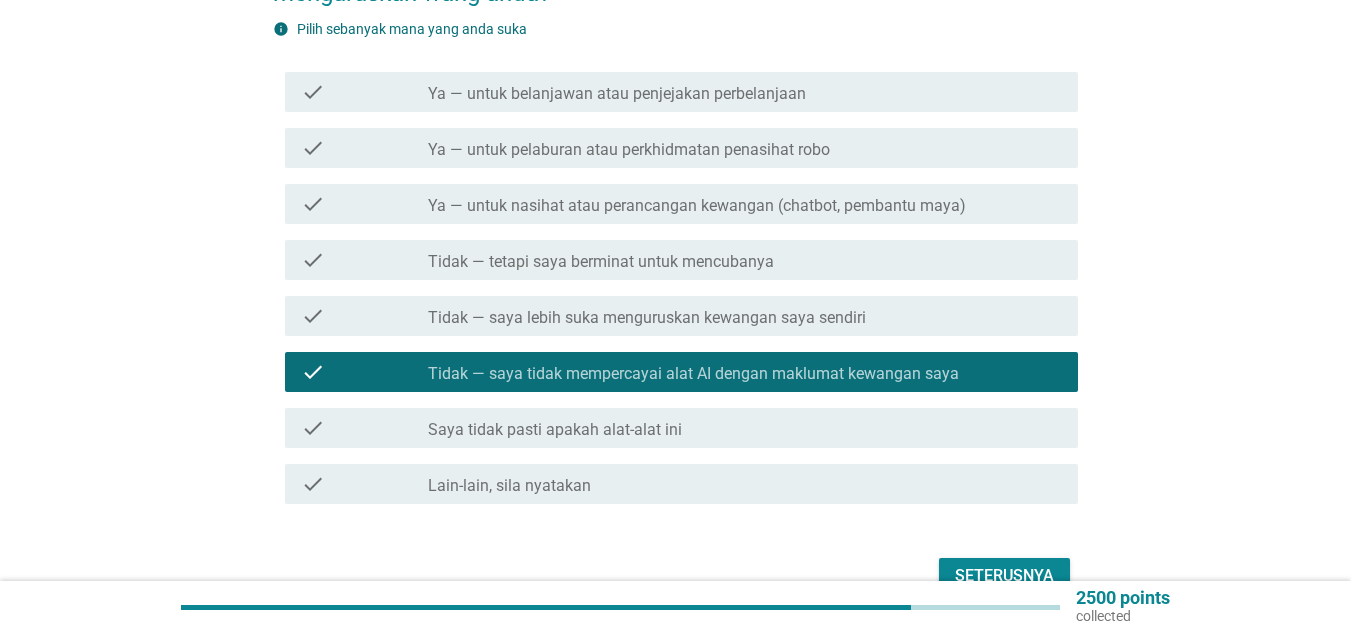 scroll, scrollTop: 384, scrollLeft: 0, axis: vertical 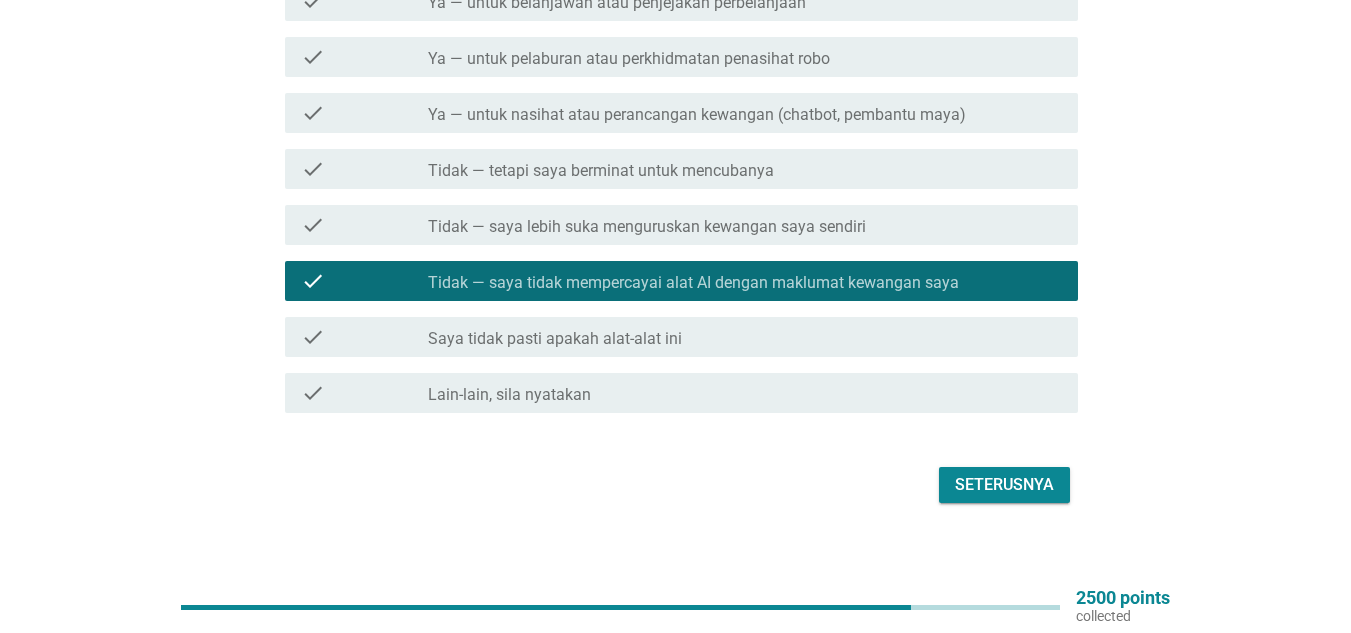 click on "Seterusnya" at bounding box center [1004, 485] 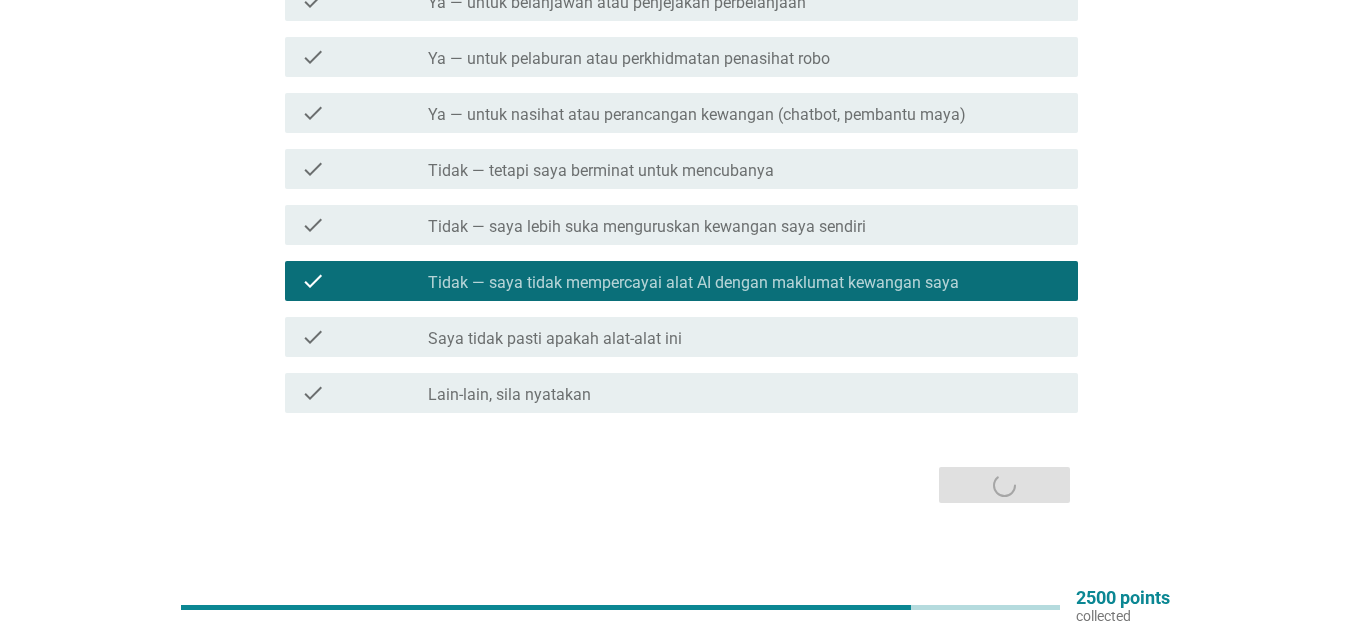 scroll, scrollTop: 0, scrollLeft: 0, axis: both 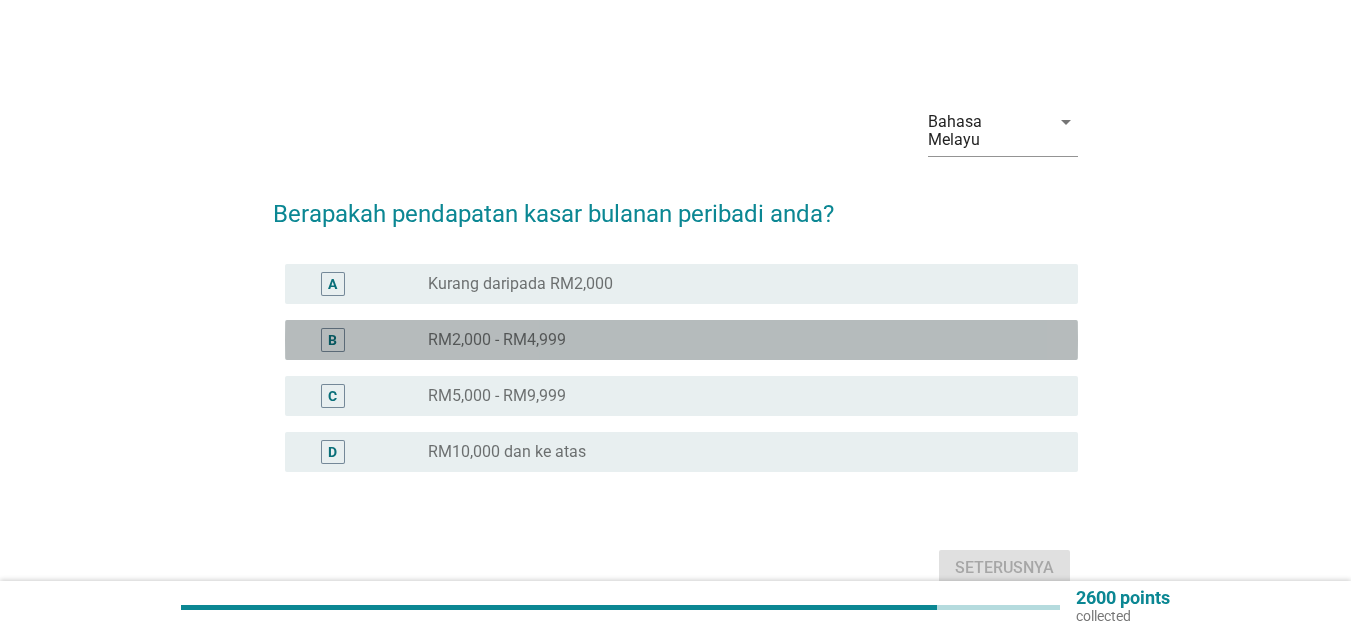click on "radio_button_unchecked RM2,000 - RM4,999" at bounding box center [737, 340] 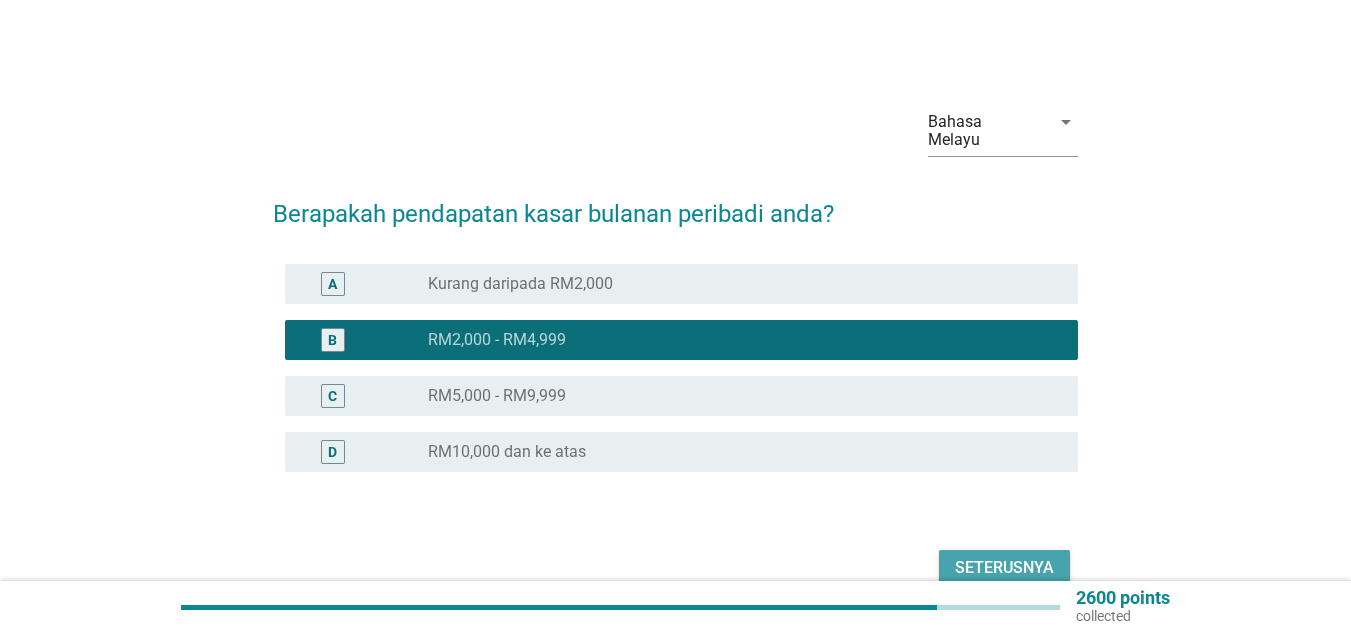click on "Seterusnya" at bounding box center (1004, 568) 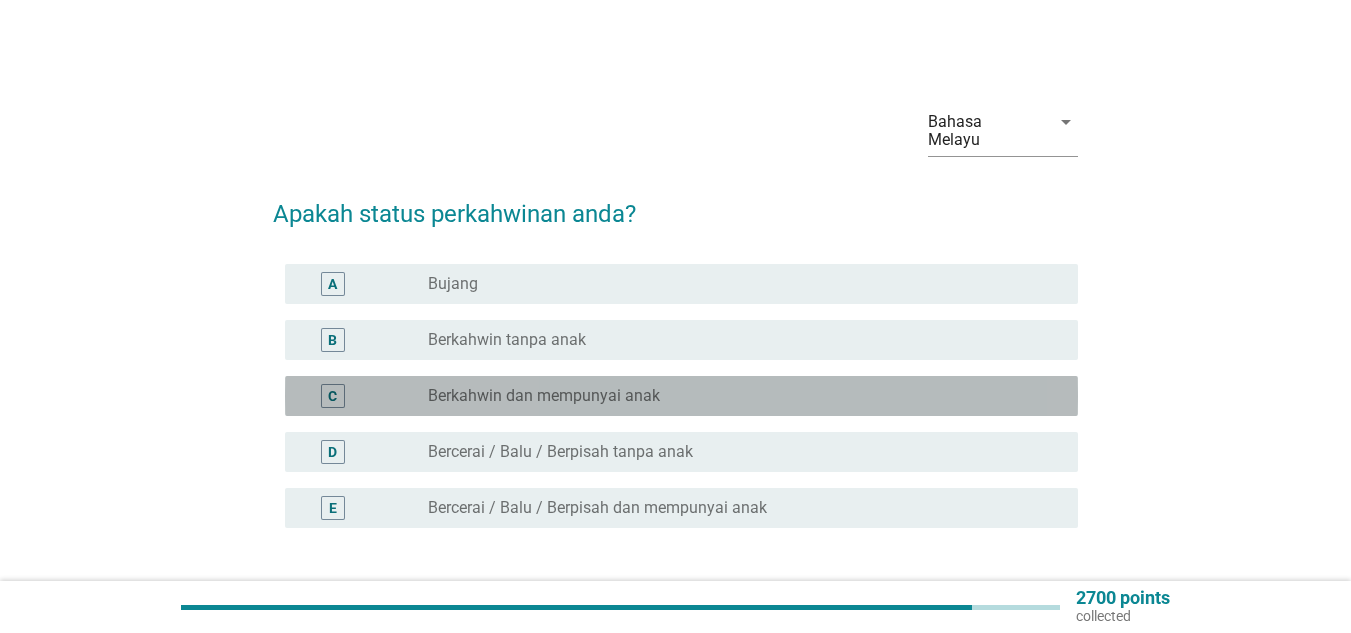 click on "radio_button_unchecked Berkahwin dan mempunyai anak" at bounding box center (737, 396) 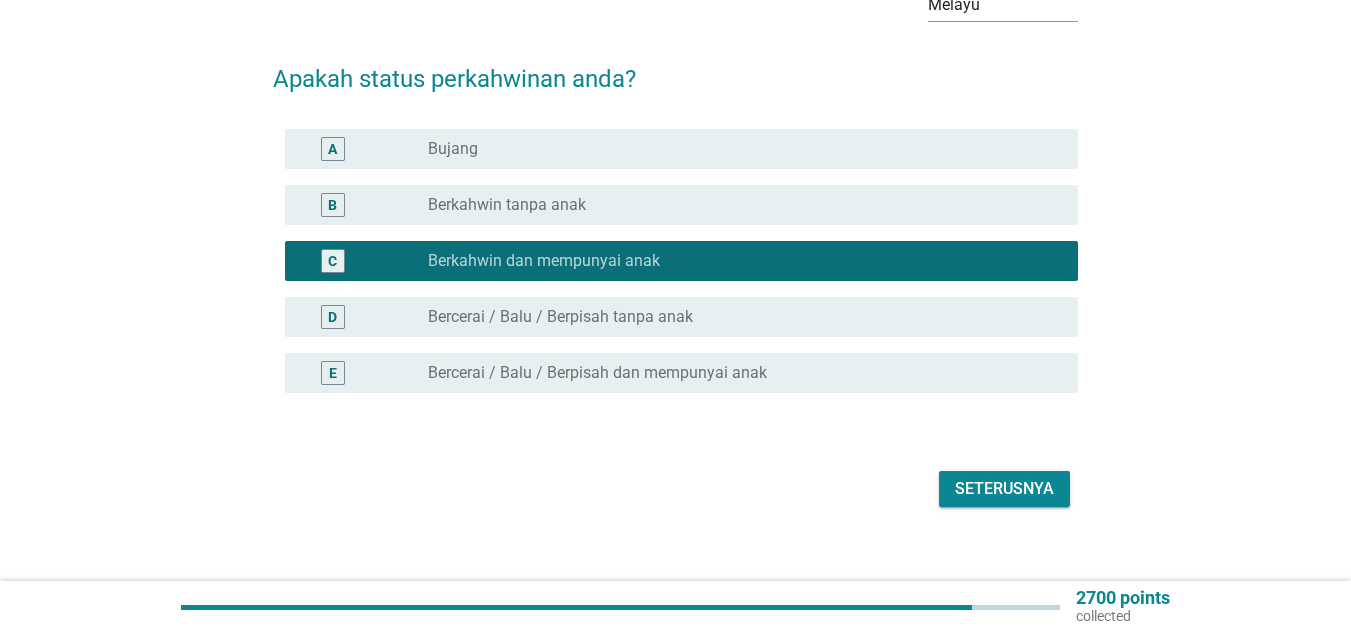 scroll, scrollTop: 139, scrollLeft: 0, axis: vertical 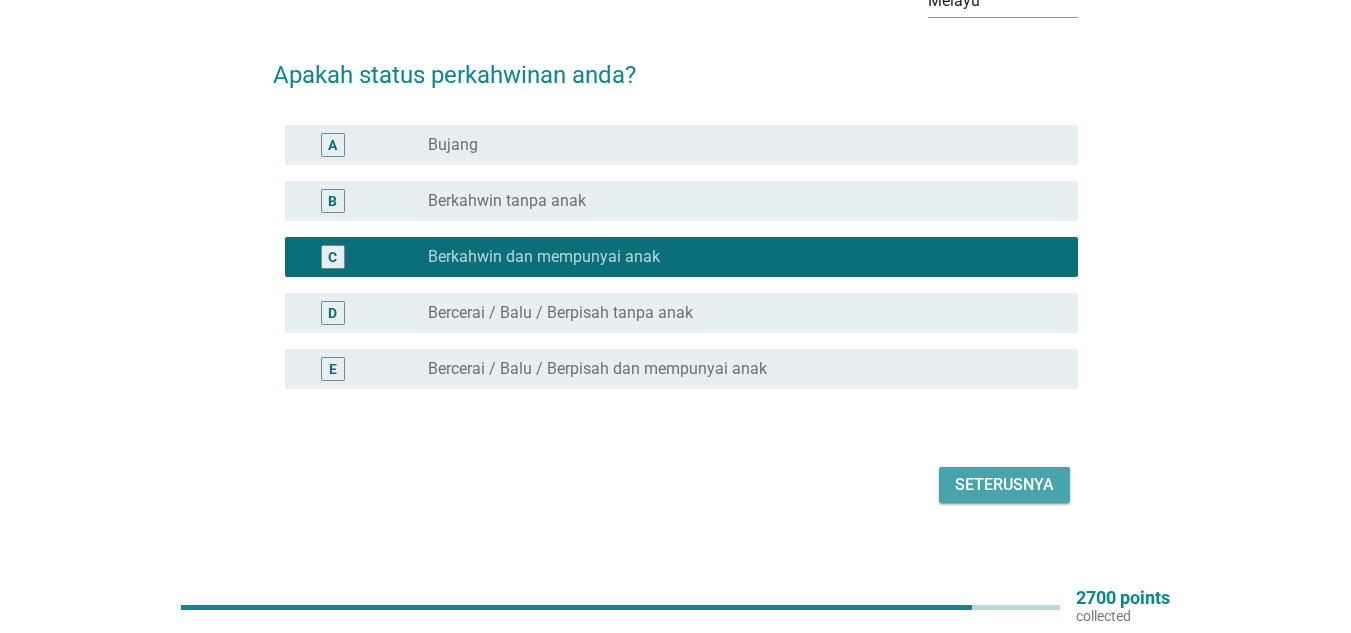 click on "Seterusnya" at bounding box center (1004, 485) 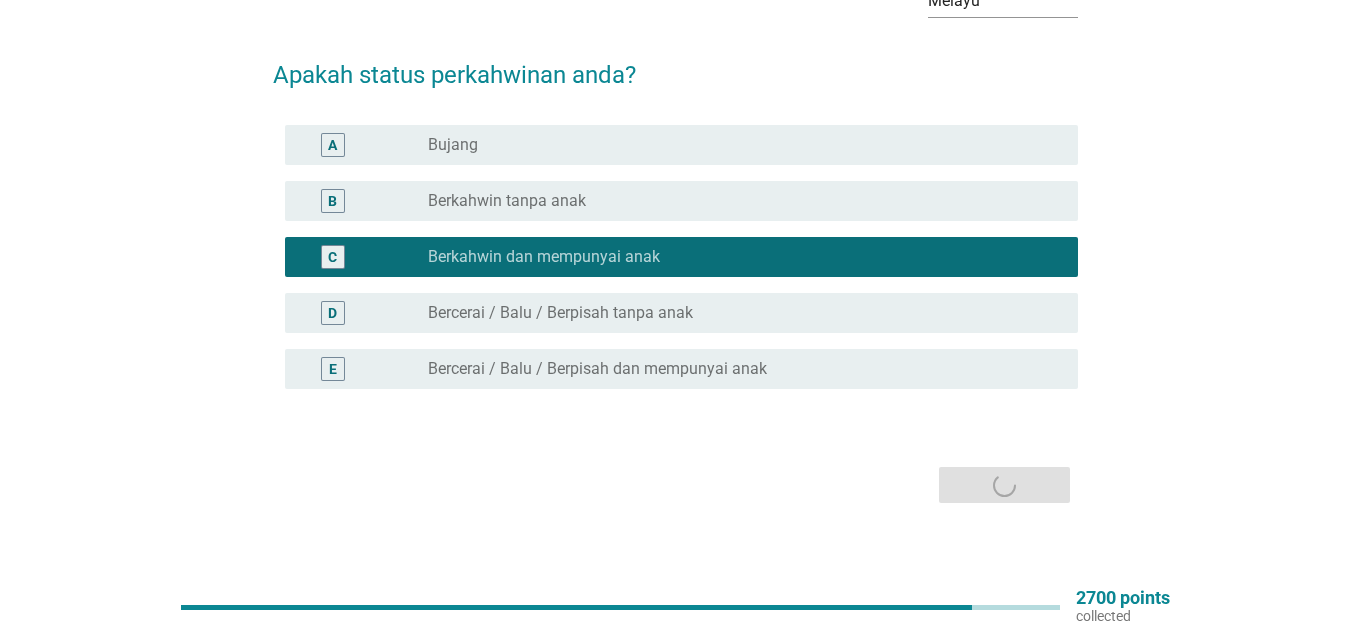 scroll, scrollTop: 0, scrollLeft: 0, axis: both 